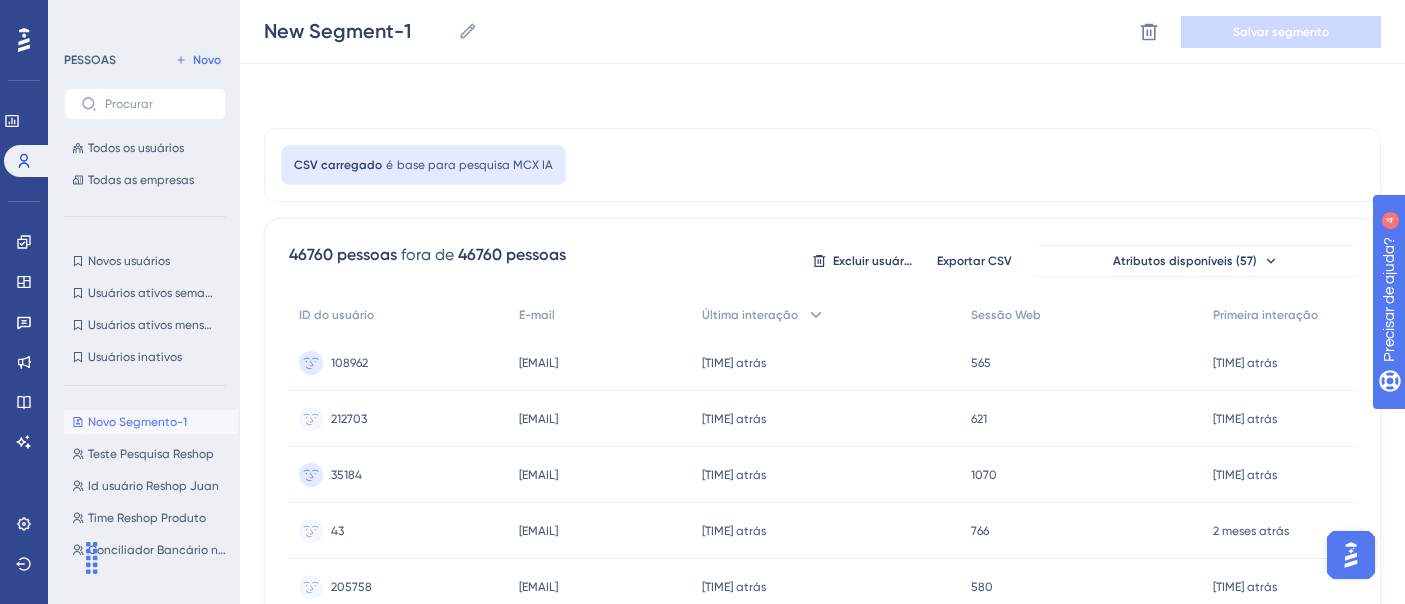 scroll, scrollTop: 185, scrollLeft: 0, axis: vertical 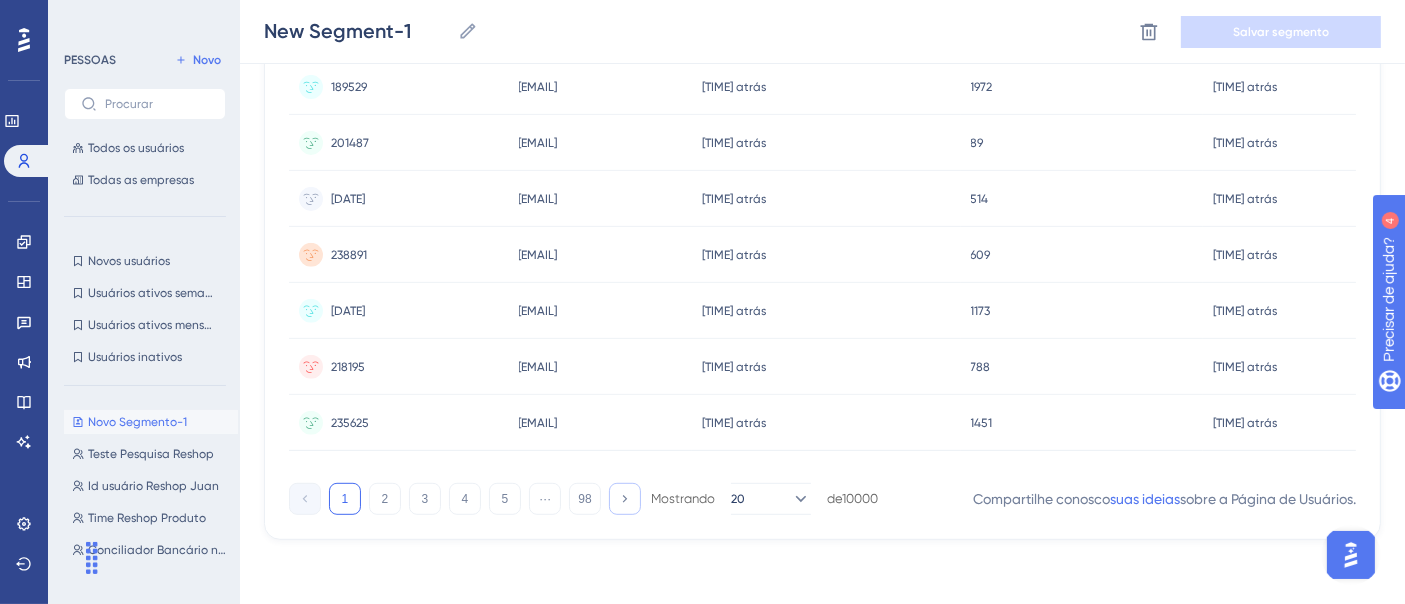 click at bounding box center (625, 499) 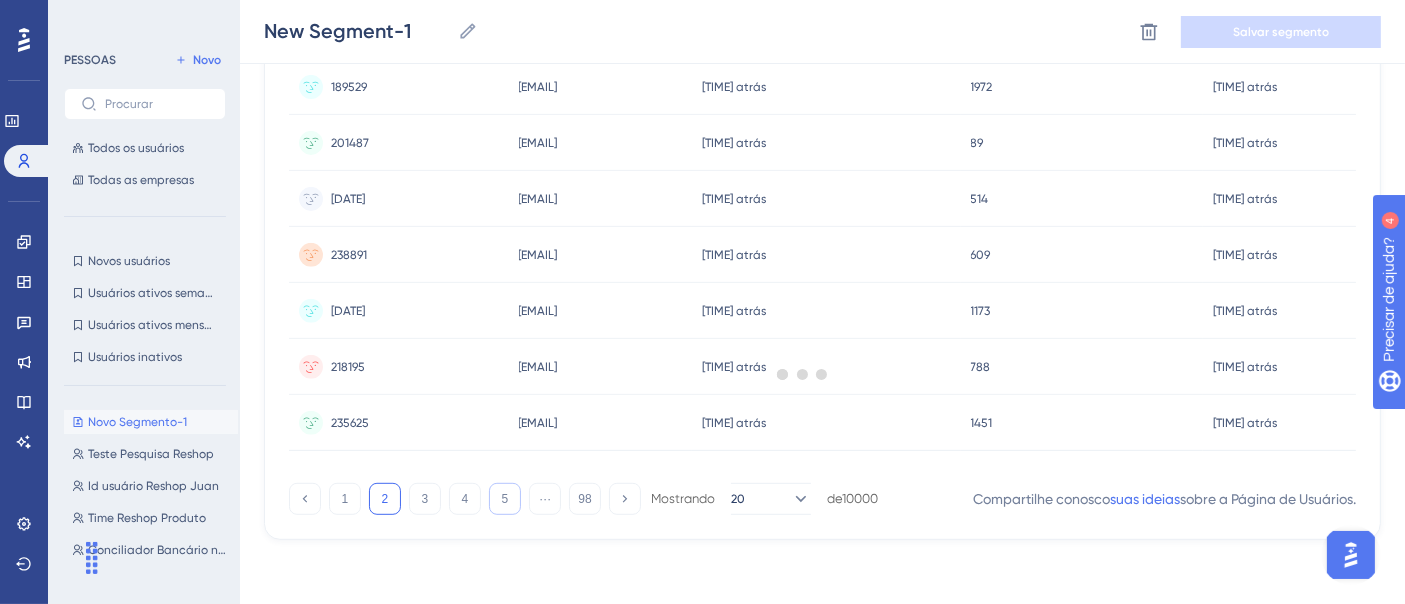 click on "[FILENAME] [FILENAME] [FILENAME] [FILENAME] [FILENAME] [FILENAME] [DATE], [TIME] [TIME] [TIME] [DATE], [TIME] [TIME] [DATE], [TIME] [TIME] [DATE], [TIME] [TIME] [DATE], [TIME] [TIME] [DATE], [TIME] [TIME]" at bounding box center [822, -168] 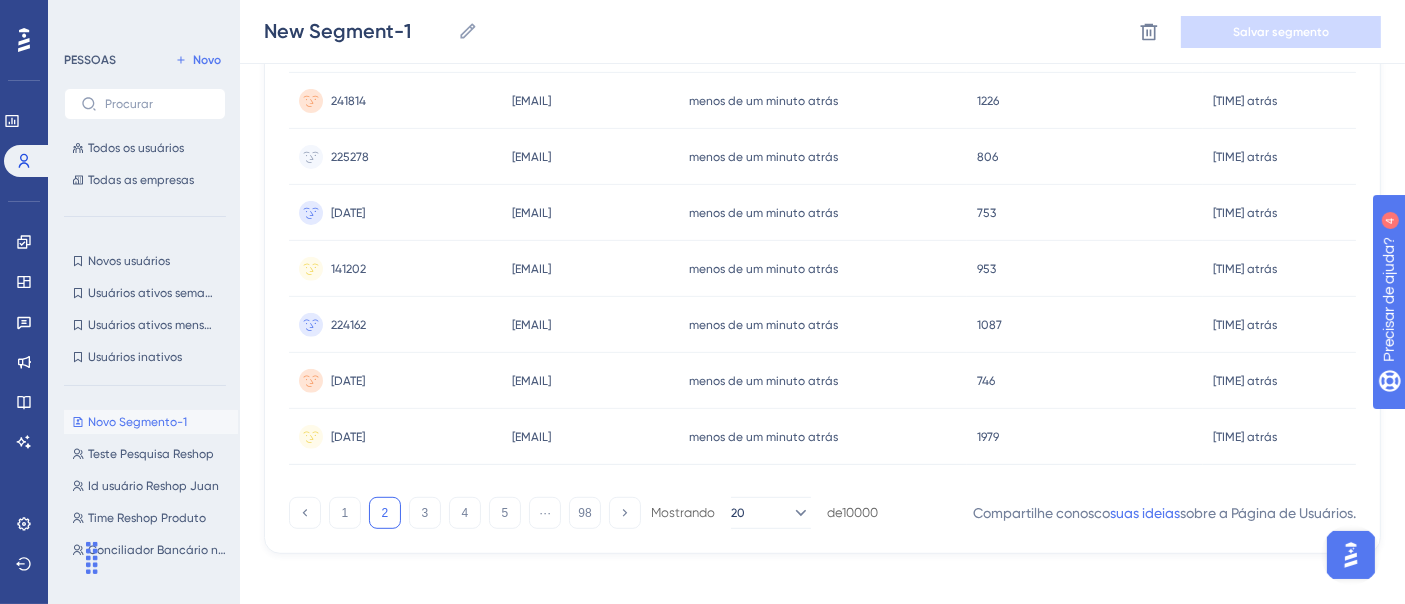 scroll, scrollTop: 1008, scrollLeft: 0, axis: vertical 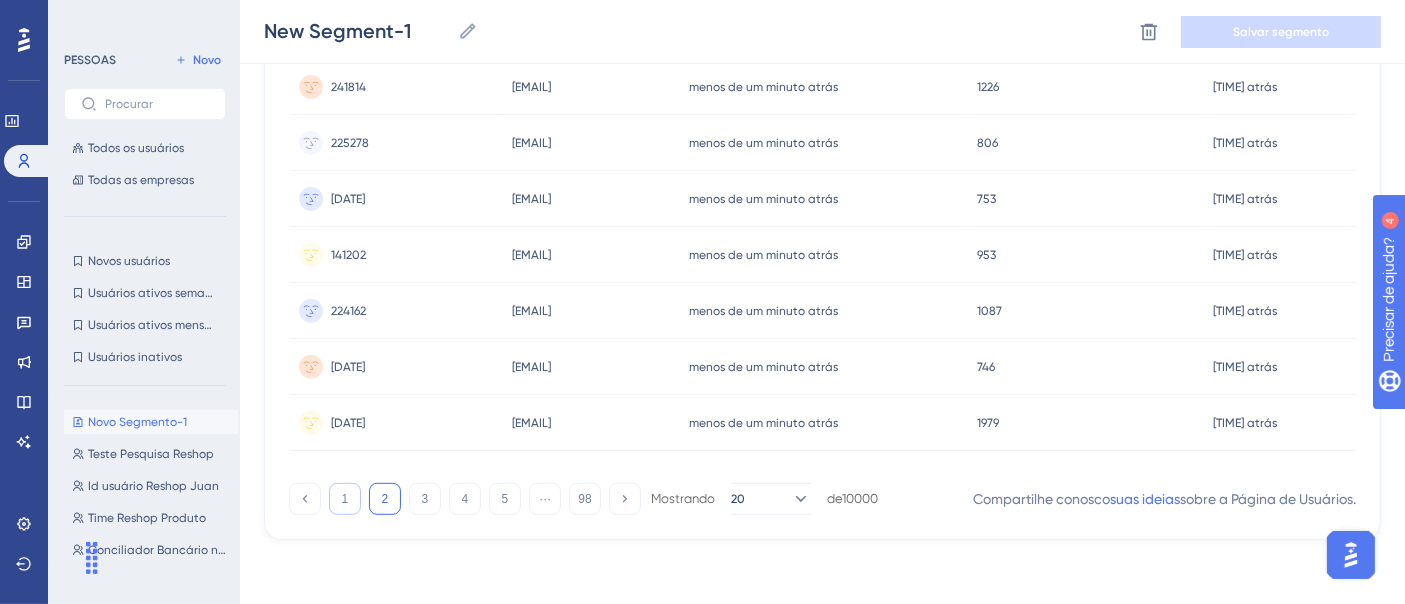 click on "1" at bounding box center (345, 499) 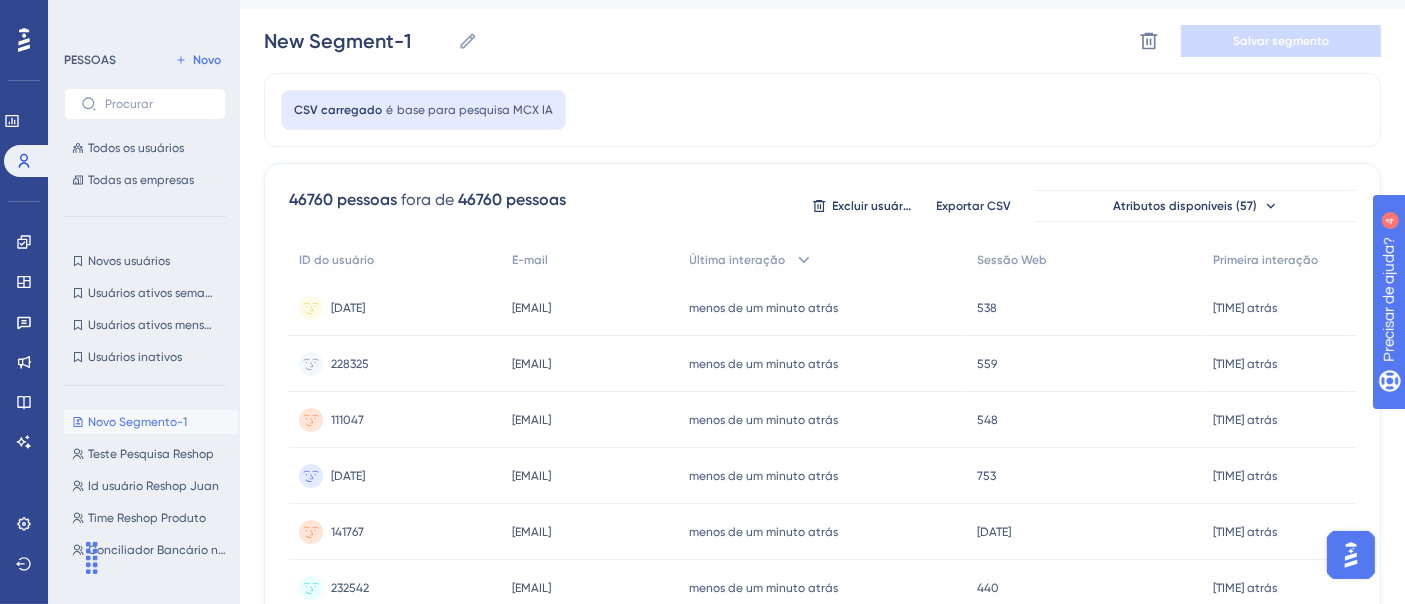 scroll, scrollTop: 0, scrollLeft: 0, axis: both 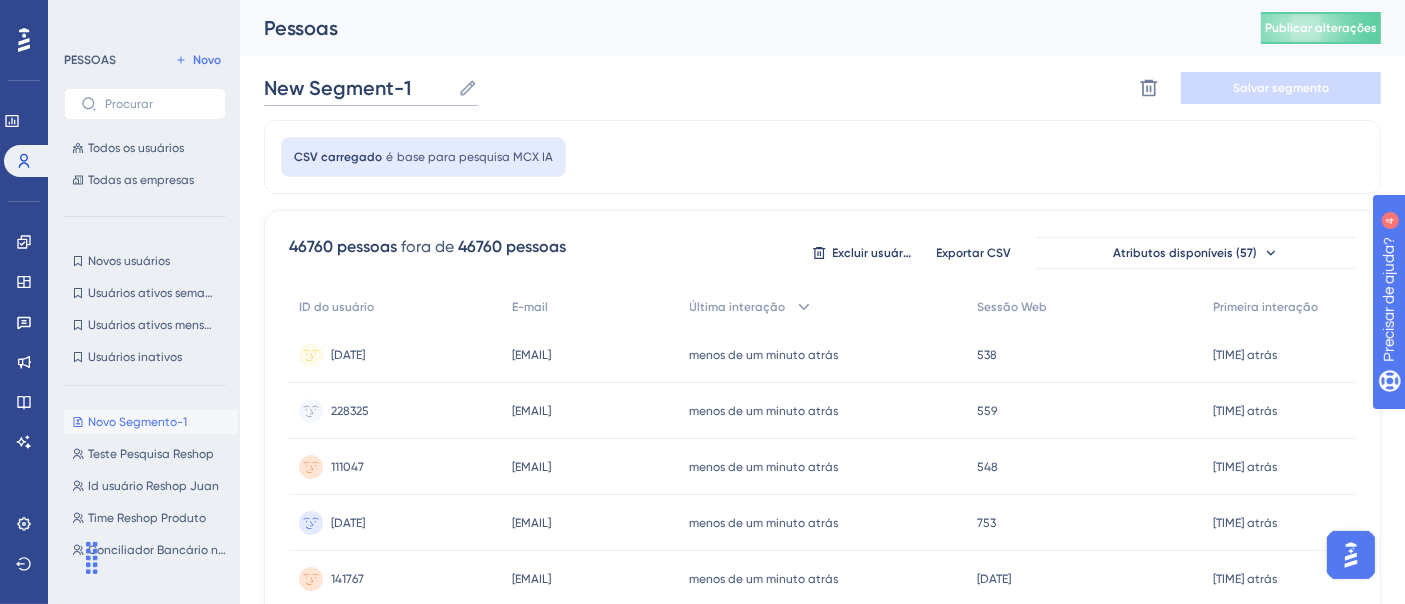 click on "New Segment-1" at bounding box center (357, 88) 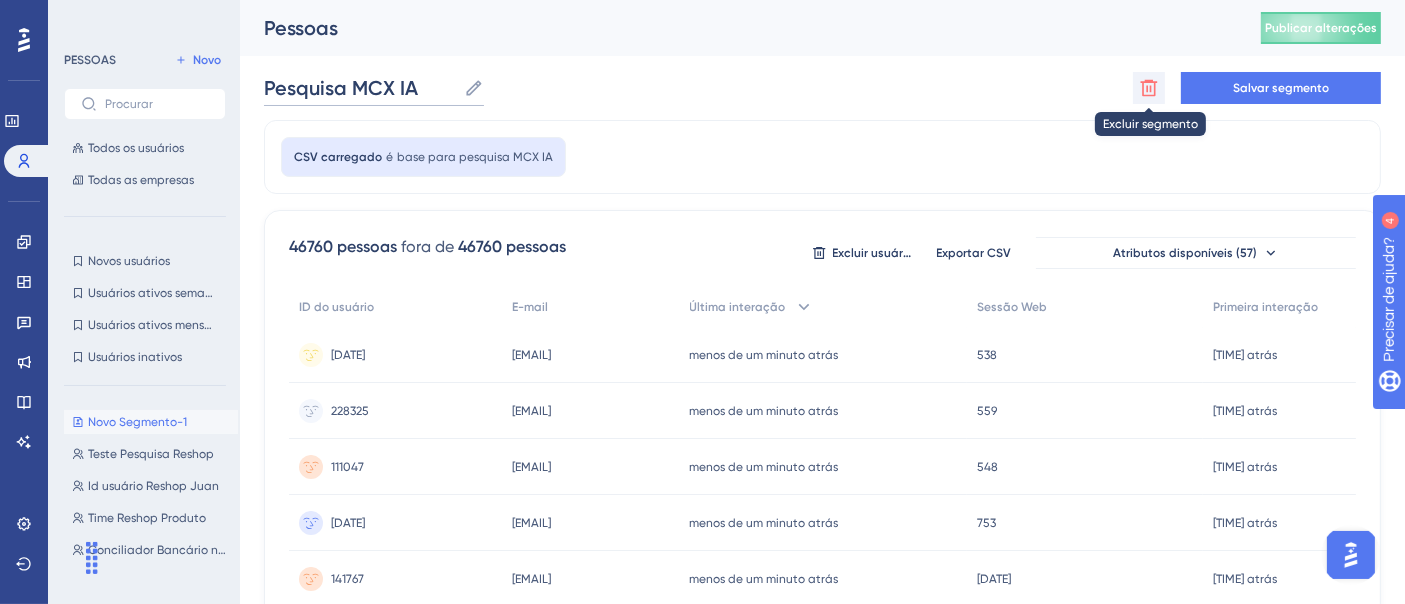 type on "Pesquisa MCX IA" 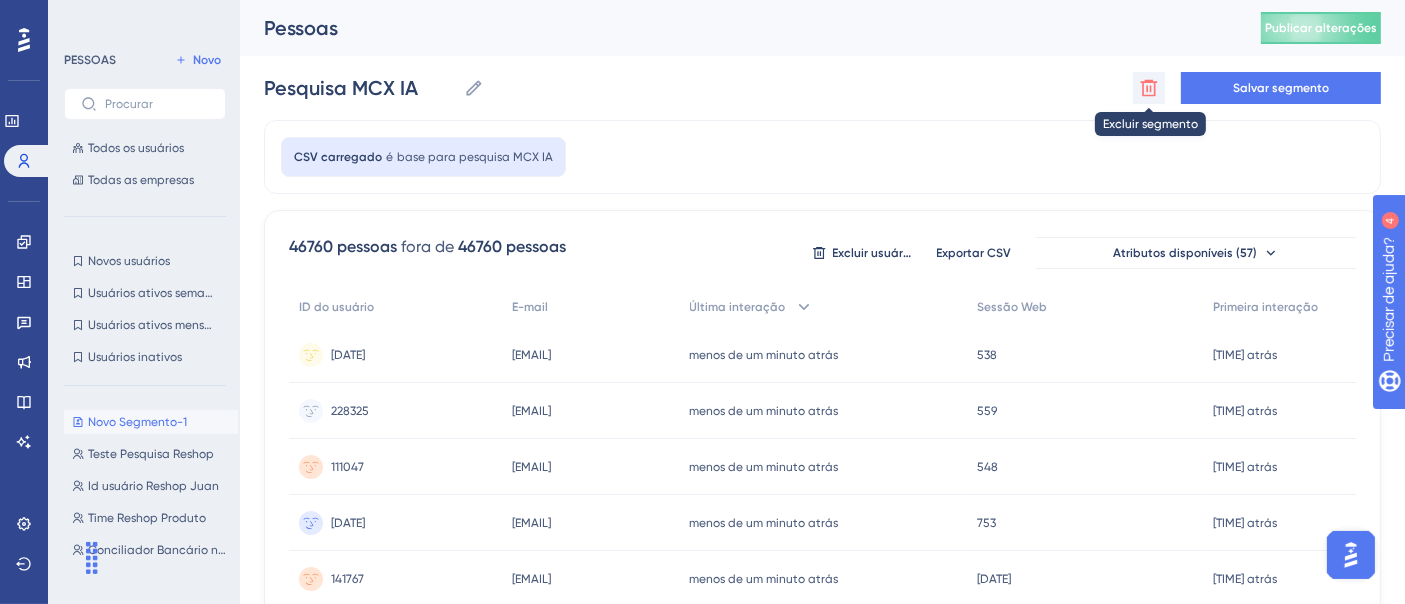 click 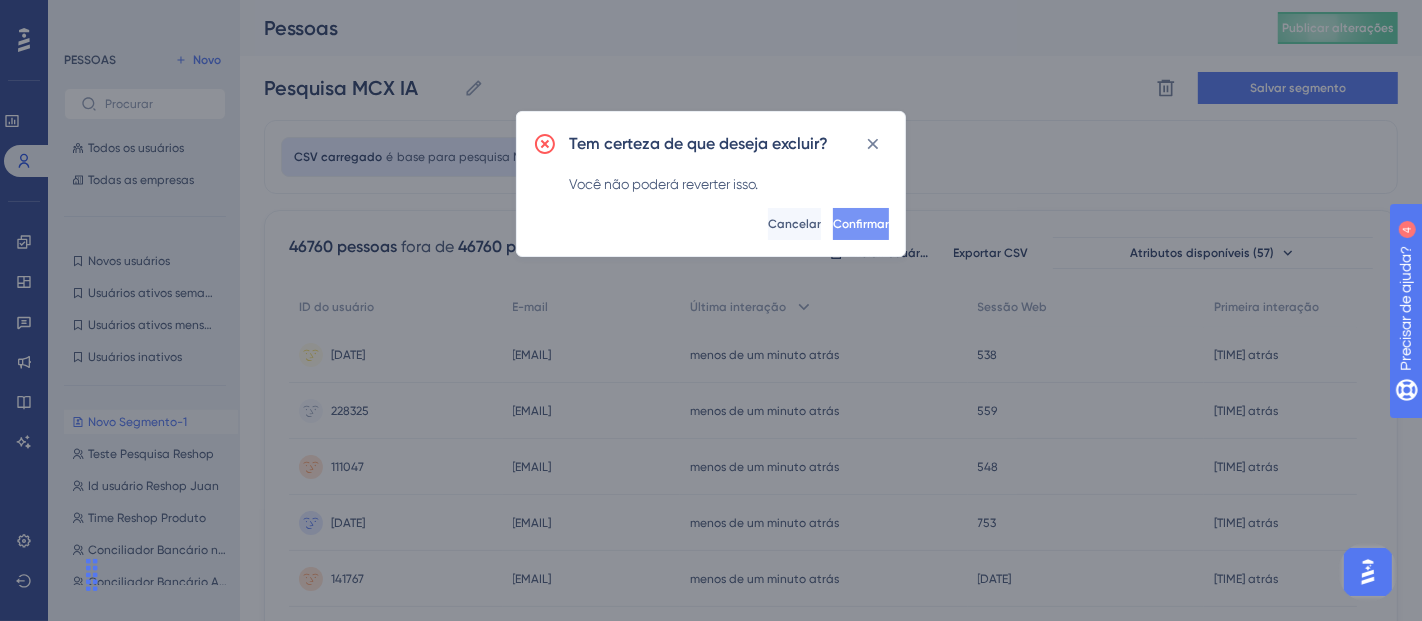 click on "Confirmar" at bounding box center (861, 224) 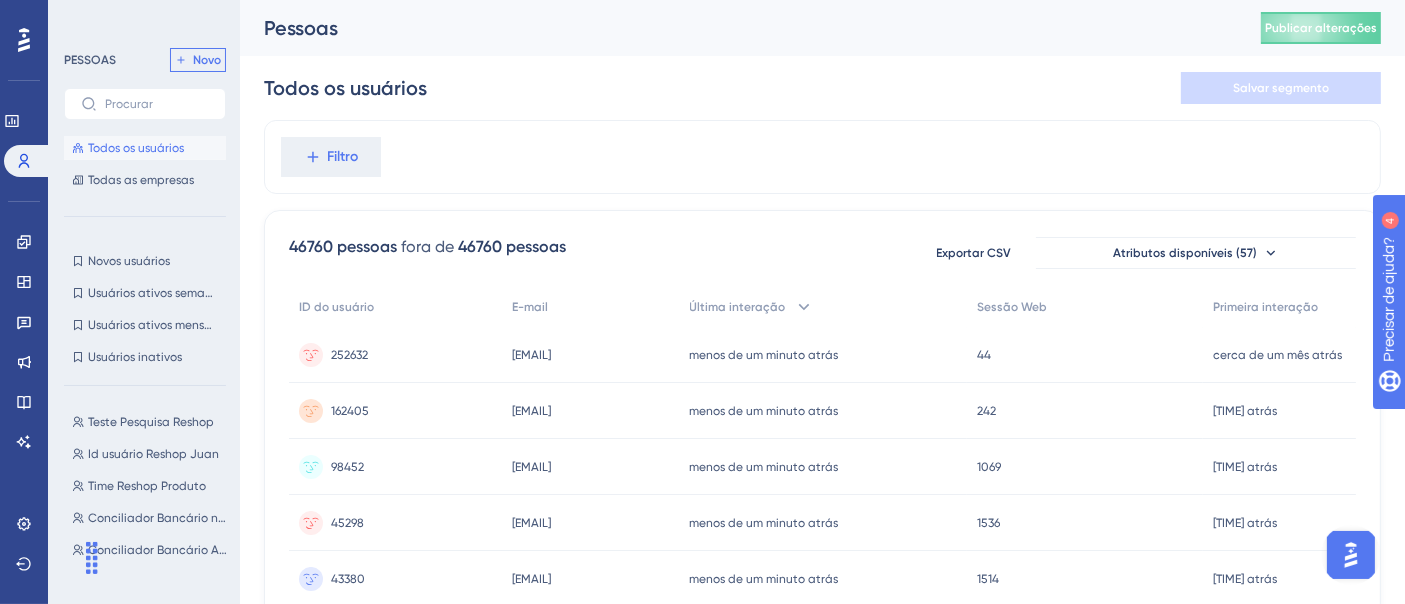 click on "Novo" at bounding box center [207, 60] 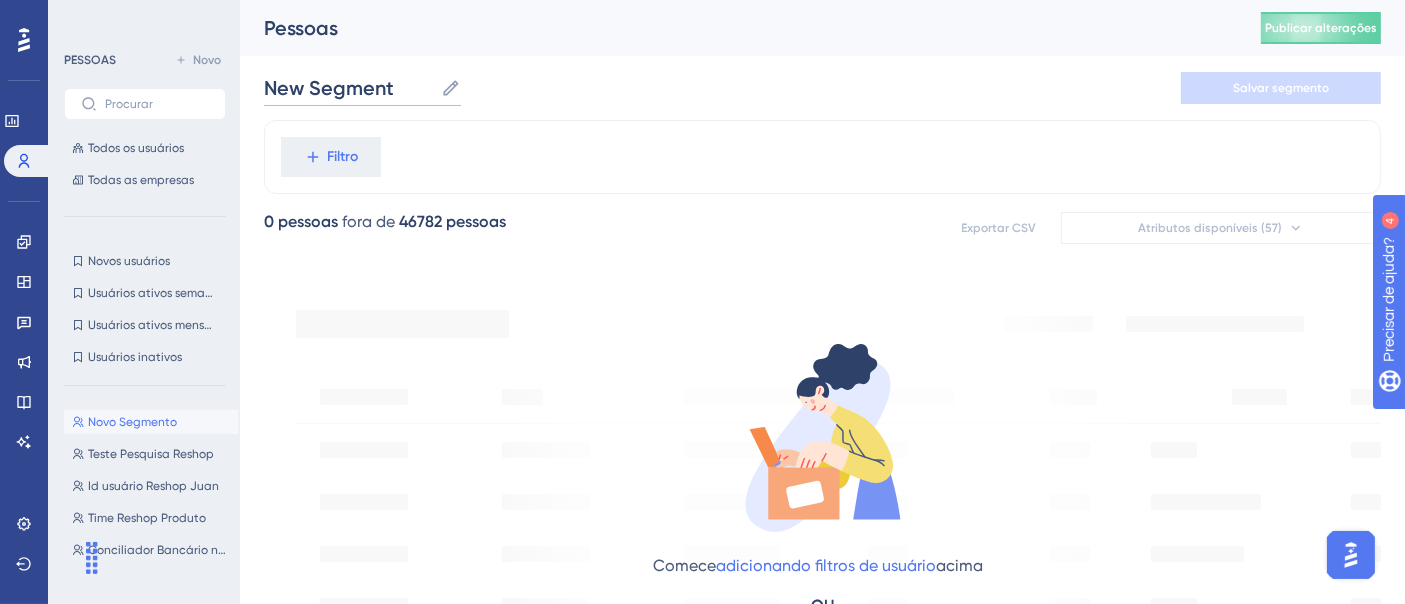 click on "New Segment" at bounding box center (348, 88) 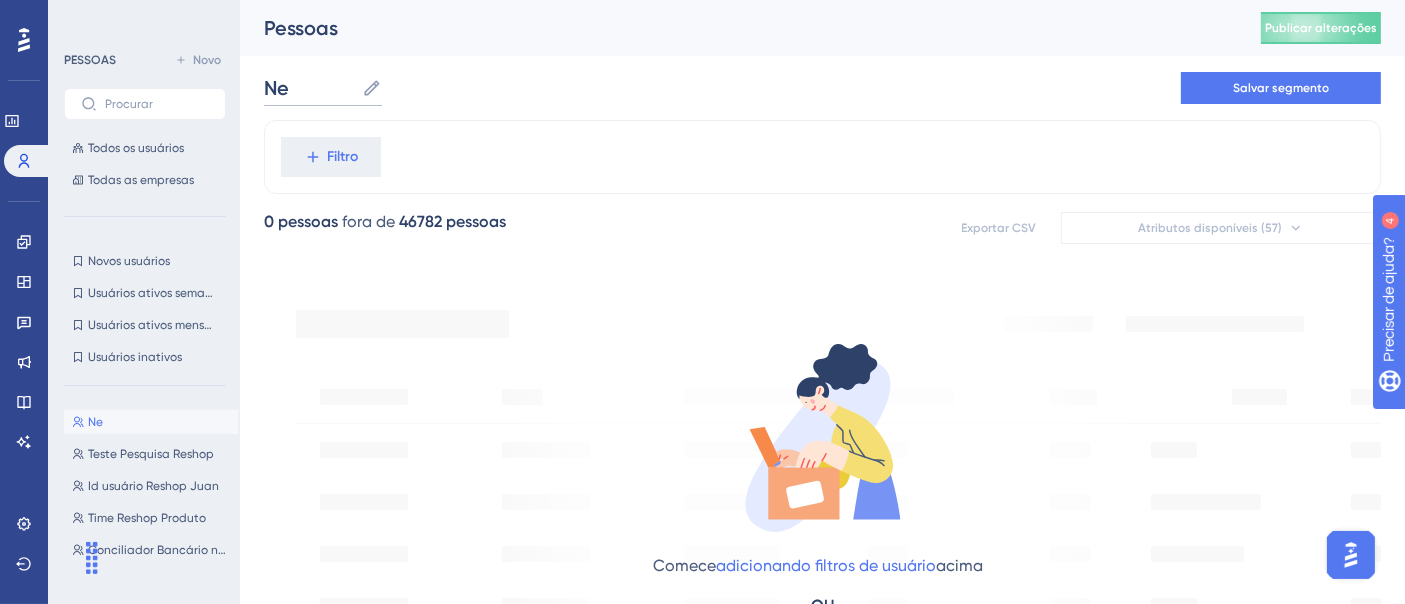 type on "N" 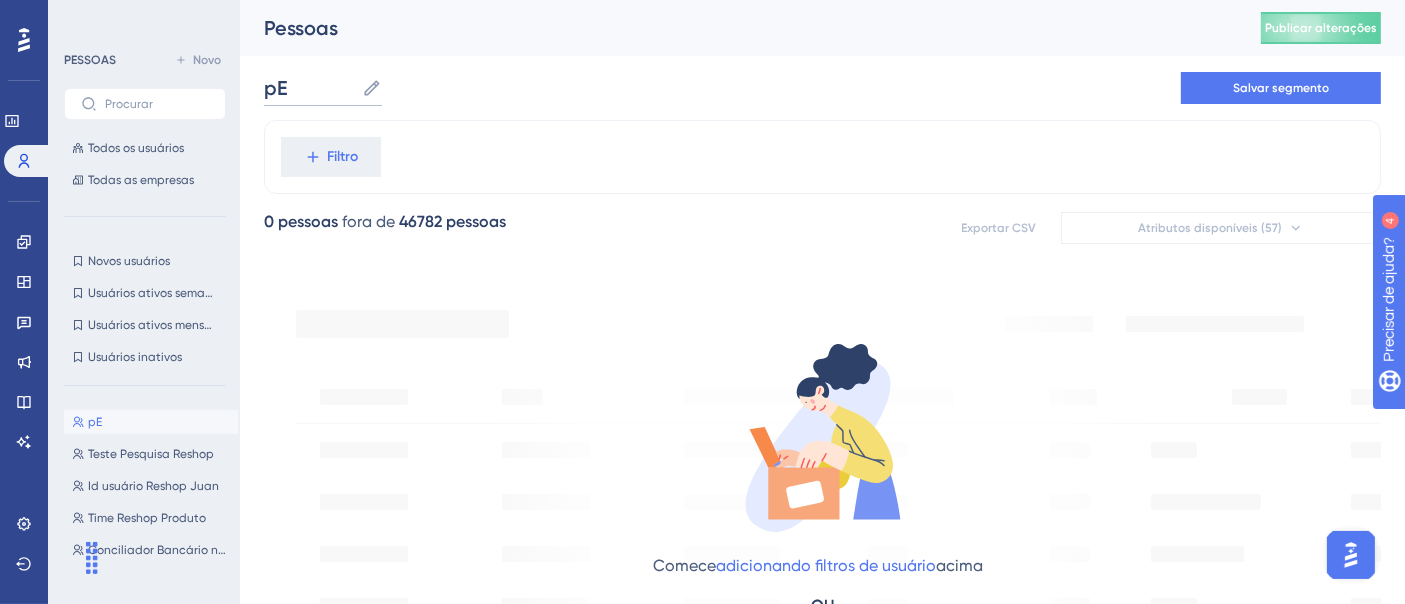 type on "p" 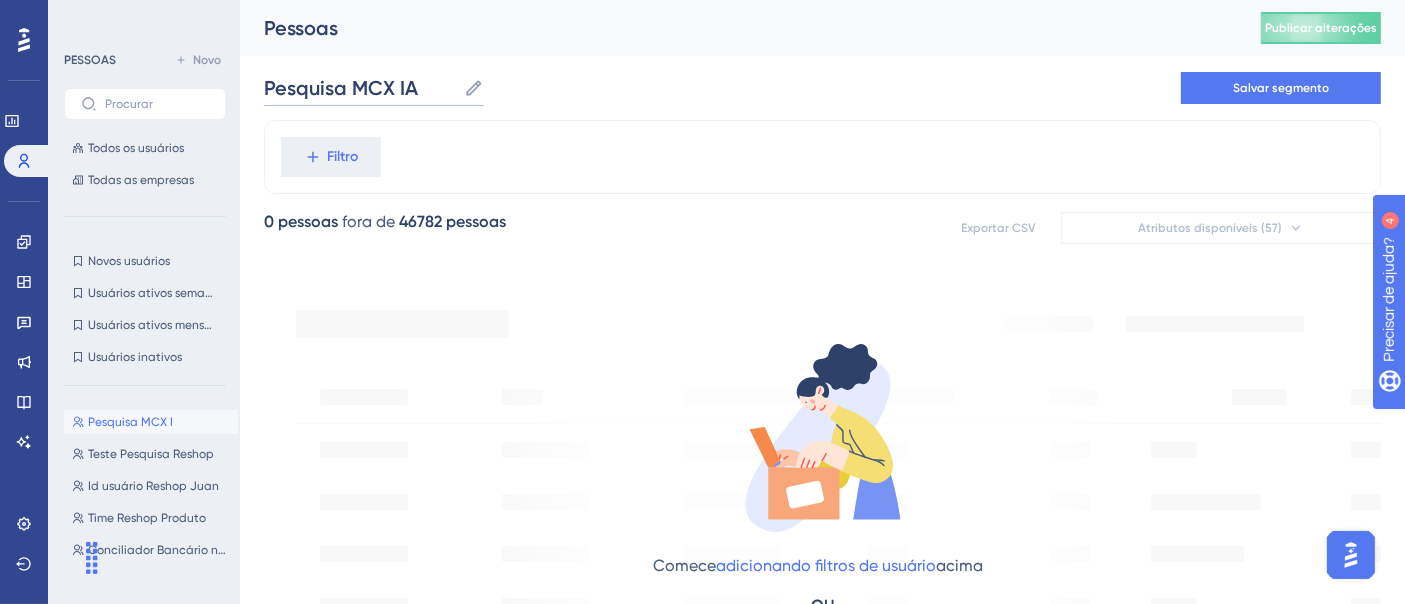 scroll, scrollTop: 184, scrollLeft: 0, axis: vertical 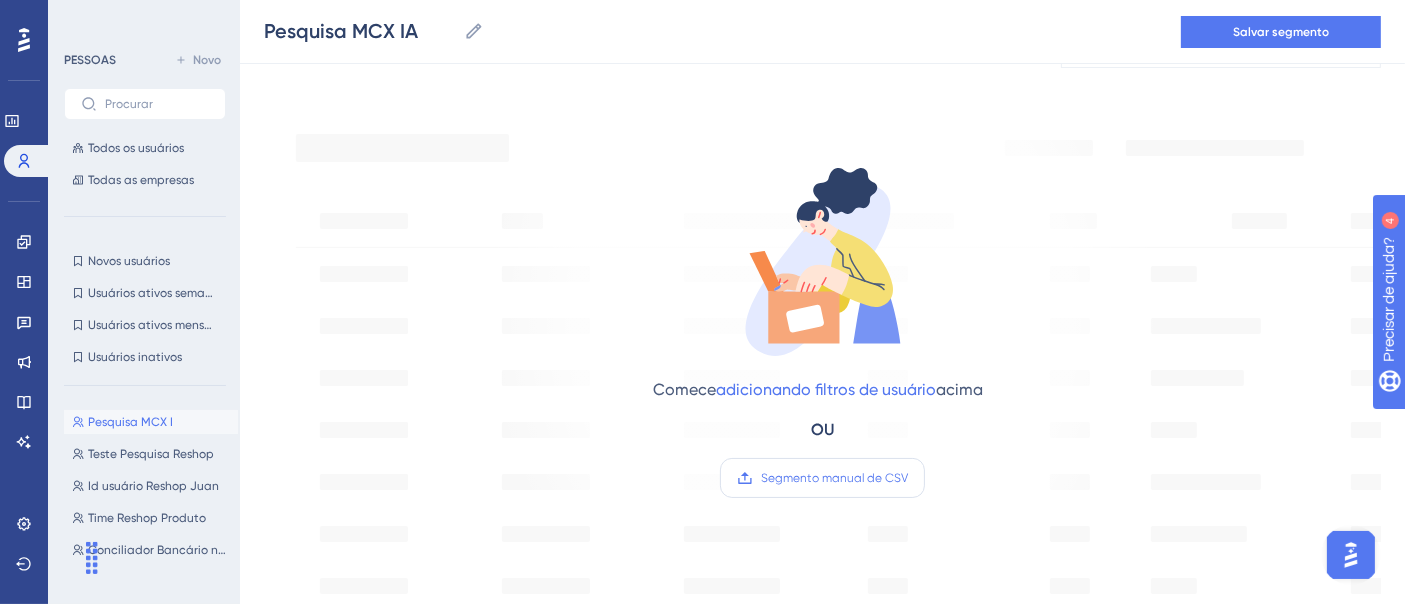 click on "Segmento manual de CSV" at bounding box center [834, 478] 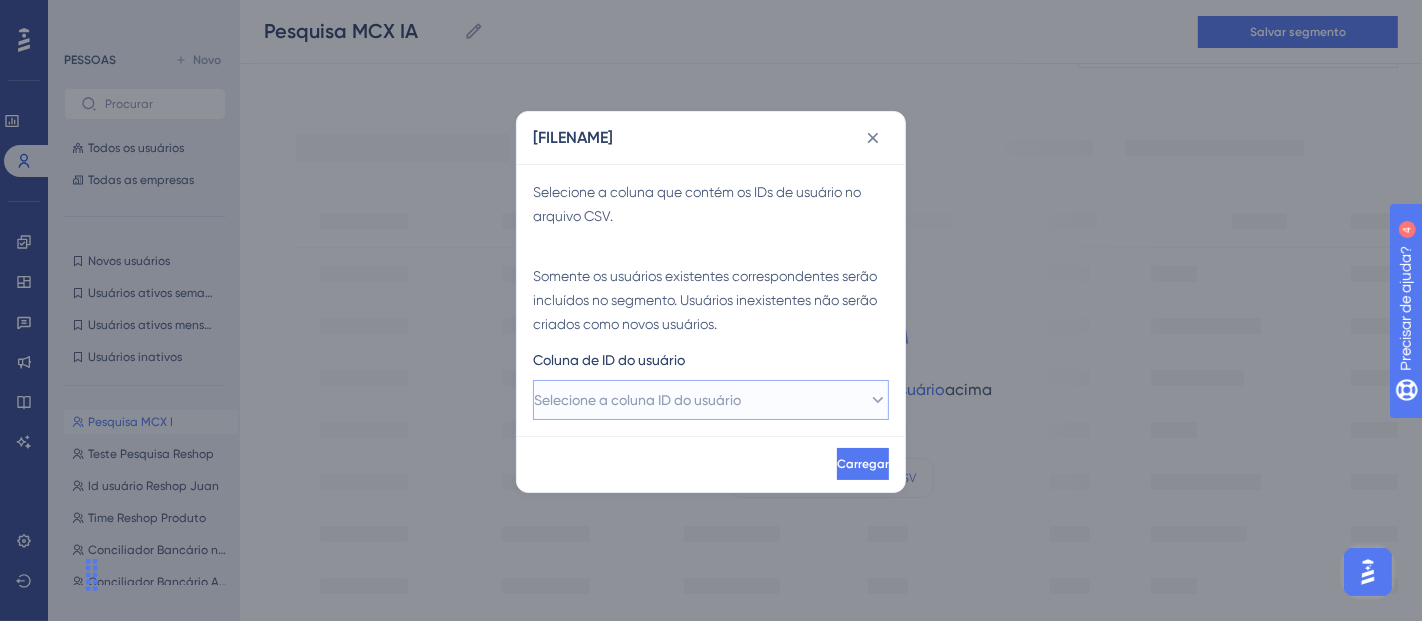 click on "Selecione a coluna ID do usuário" at bounding box center [637, 400] 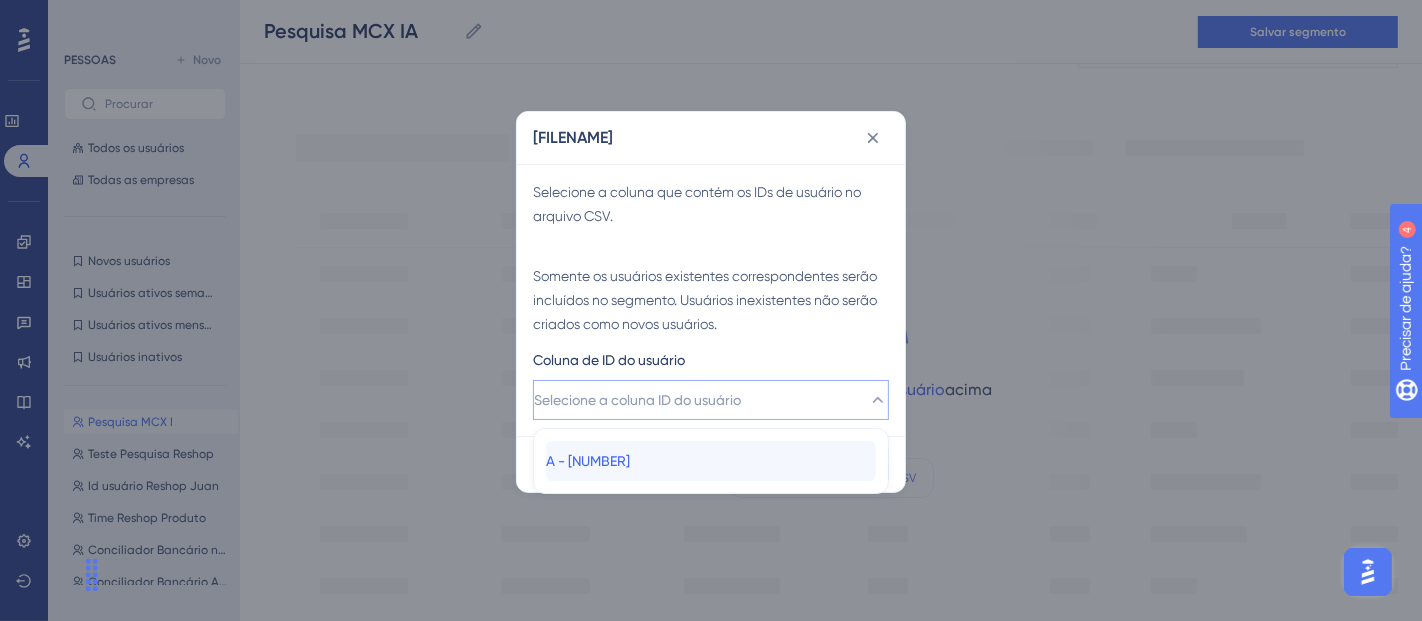 click on "A - [NUMBER]" at bounding box center [588, 461] 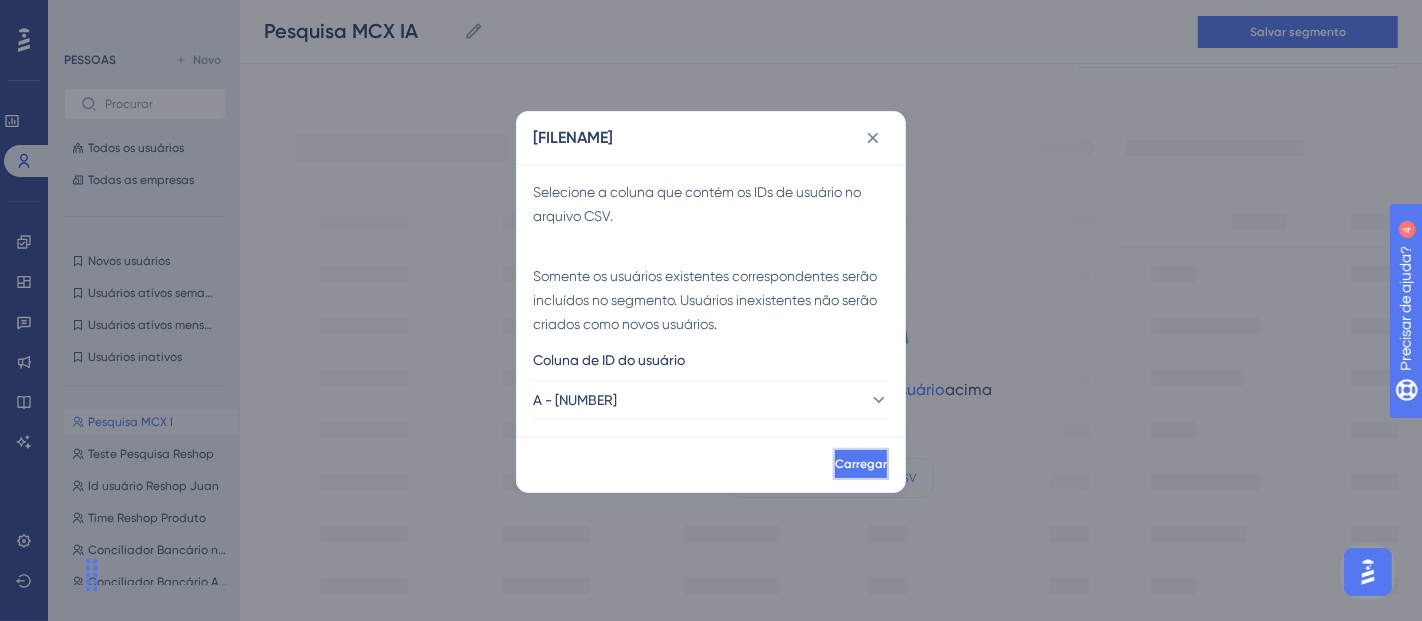 click on "Carregar" at bounding box center (861, 464) 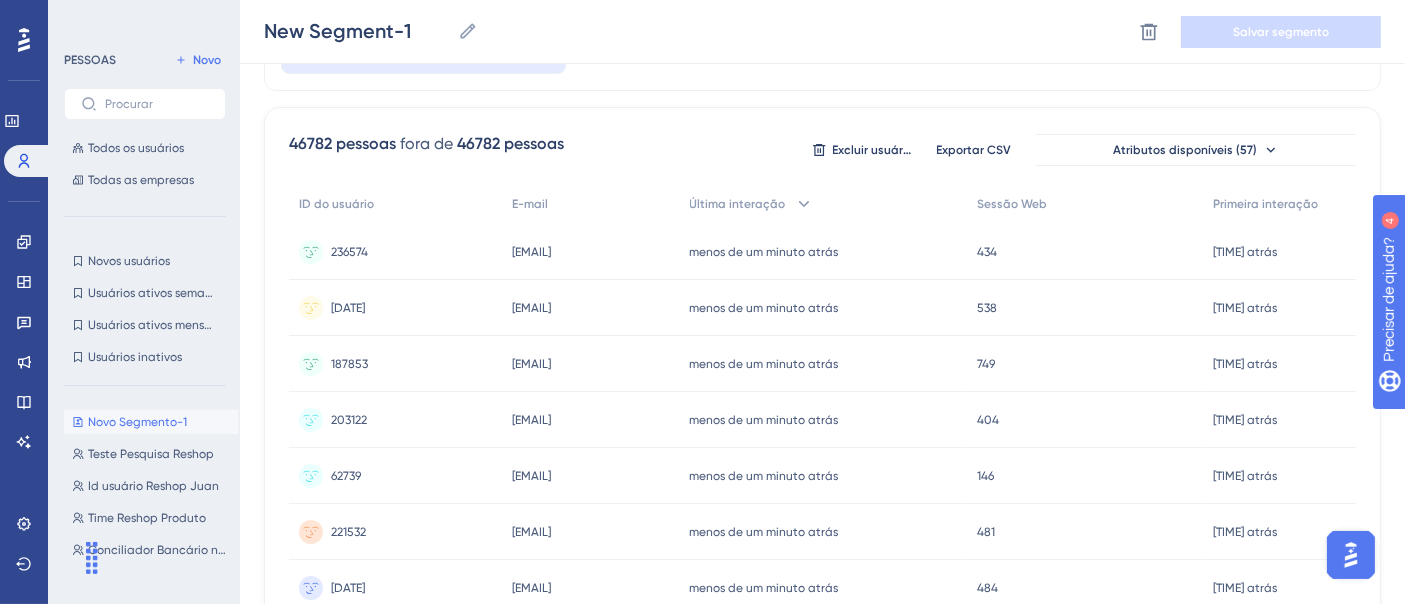 scroll, scrollTop: 0, scrollLeft: 0, axis: both 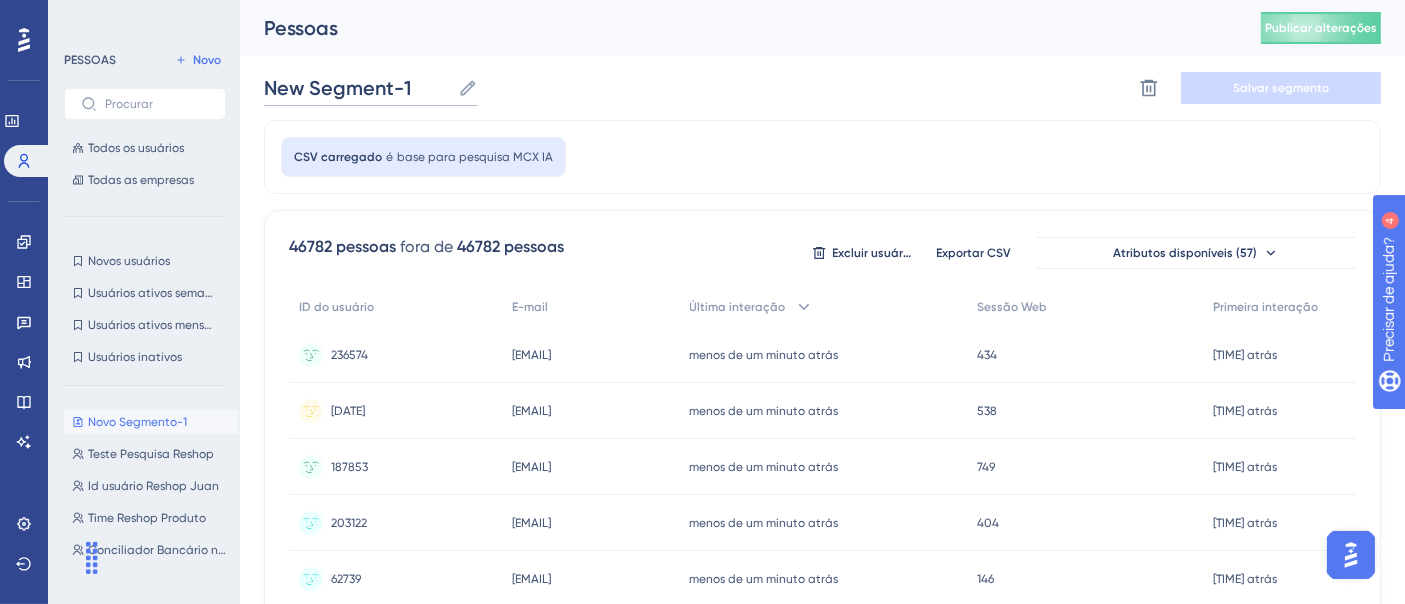 click on "New Segment-1" at bounding box center [357, 88] 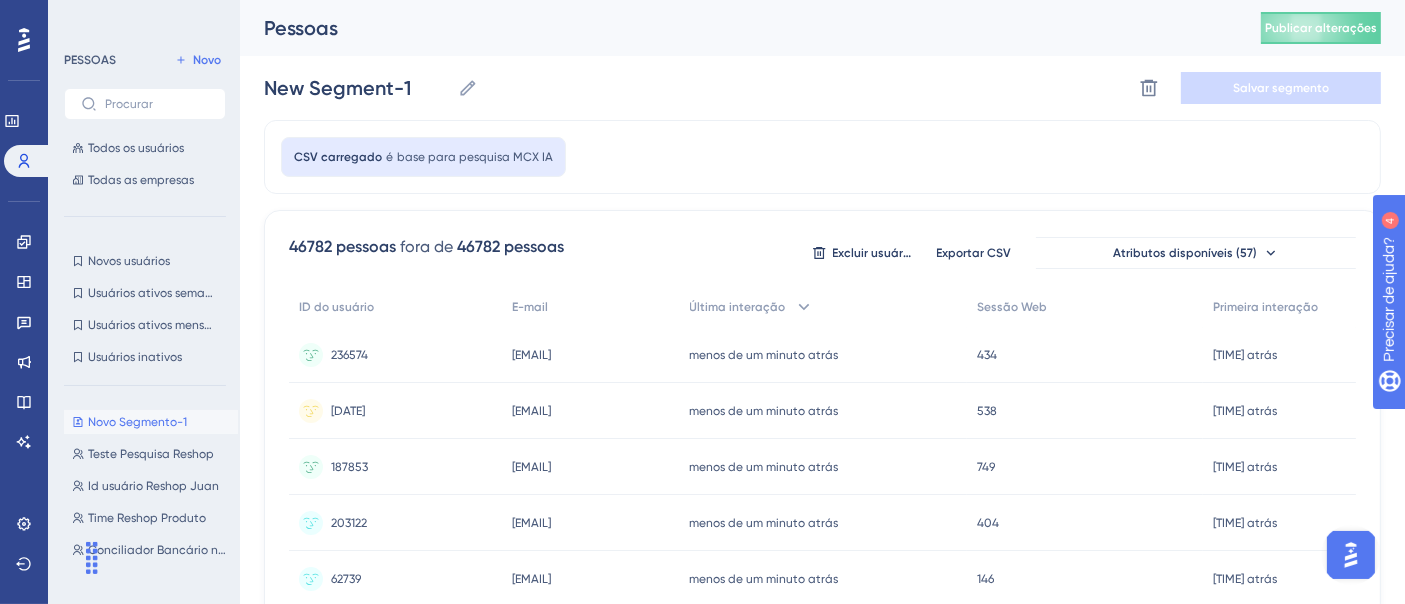click on "base para pesquisa MCX IA" at bounding box center [475, 157] 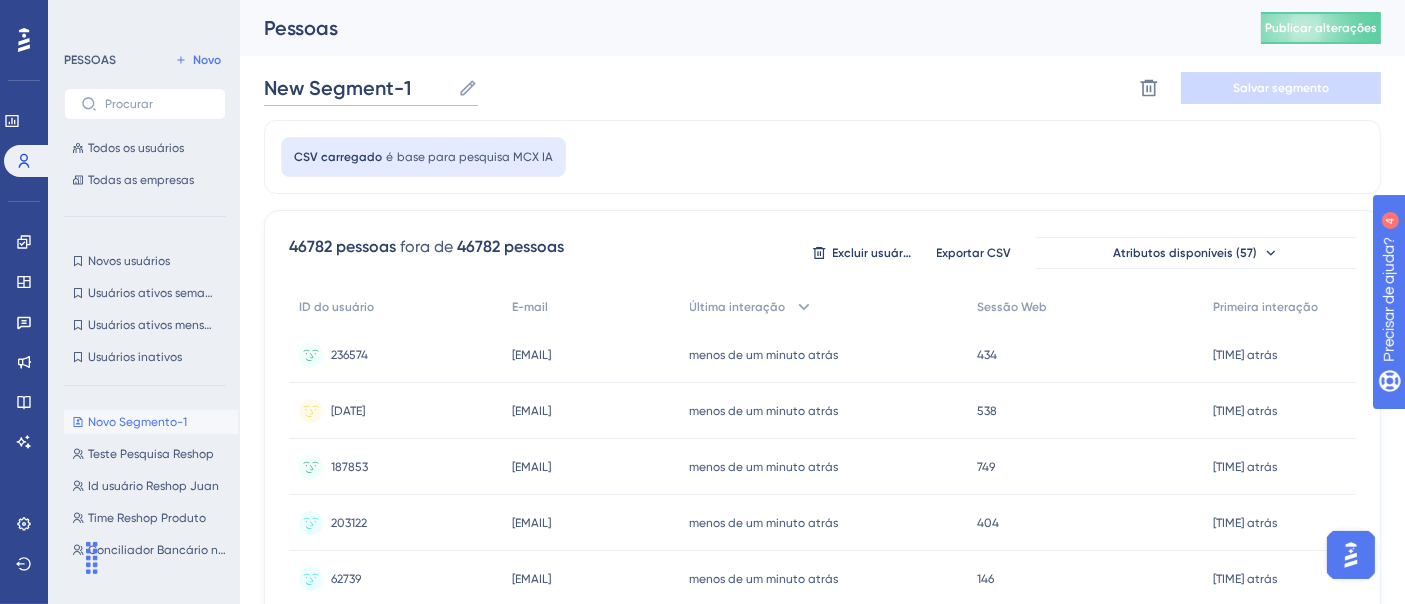 click on "New Segment-1" at bounding box center (357, 88) 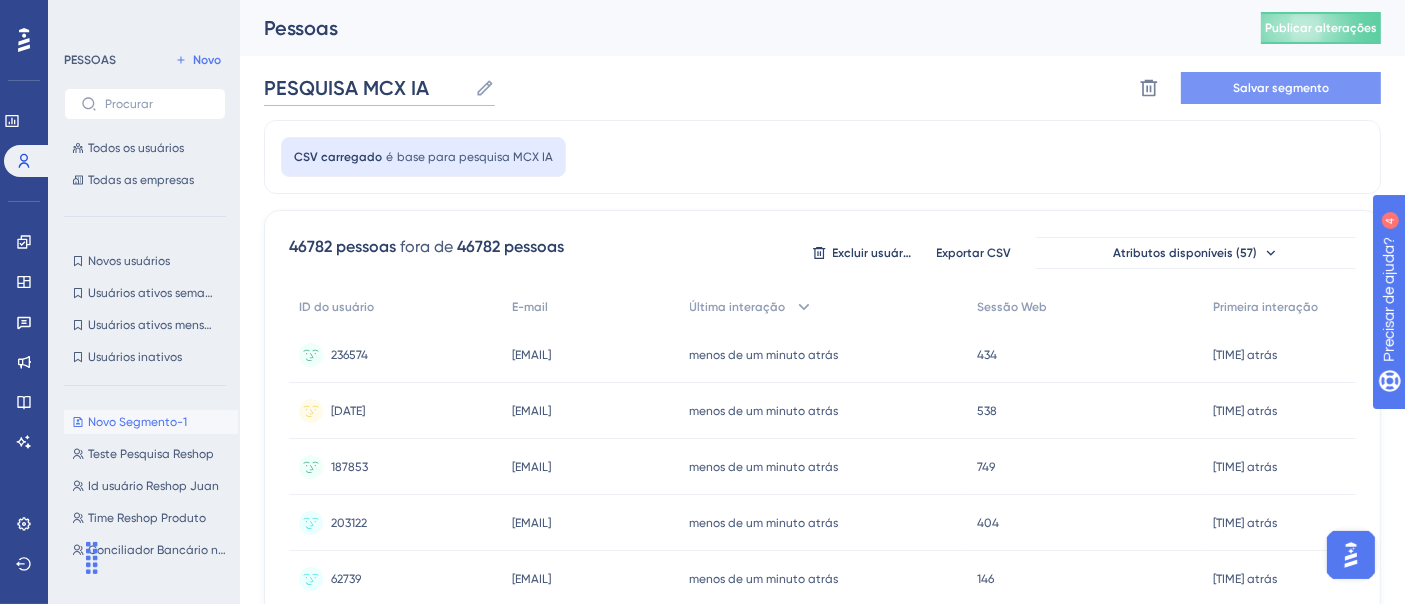 type on "PESQUISA MCX IA" 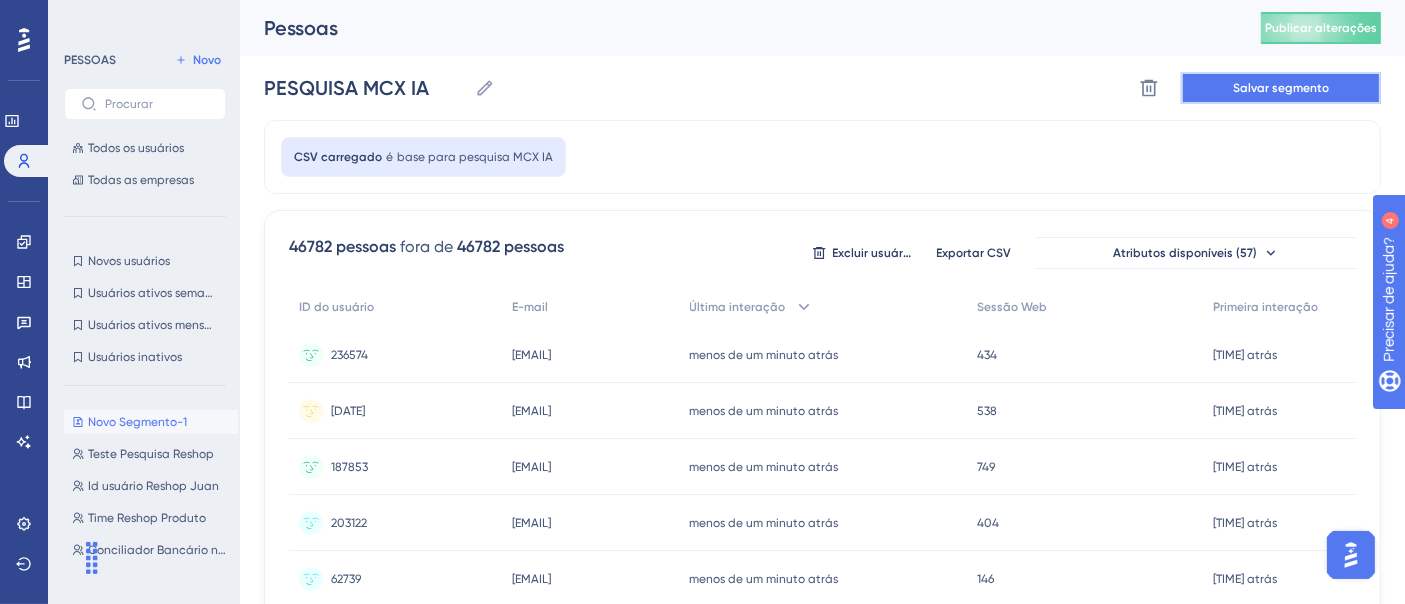 click on "Salvar segmento" at bounding box center (1281, 88) 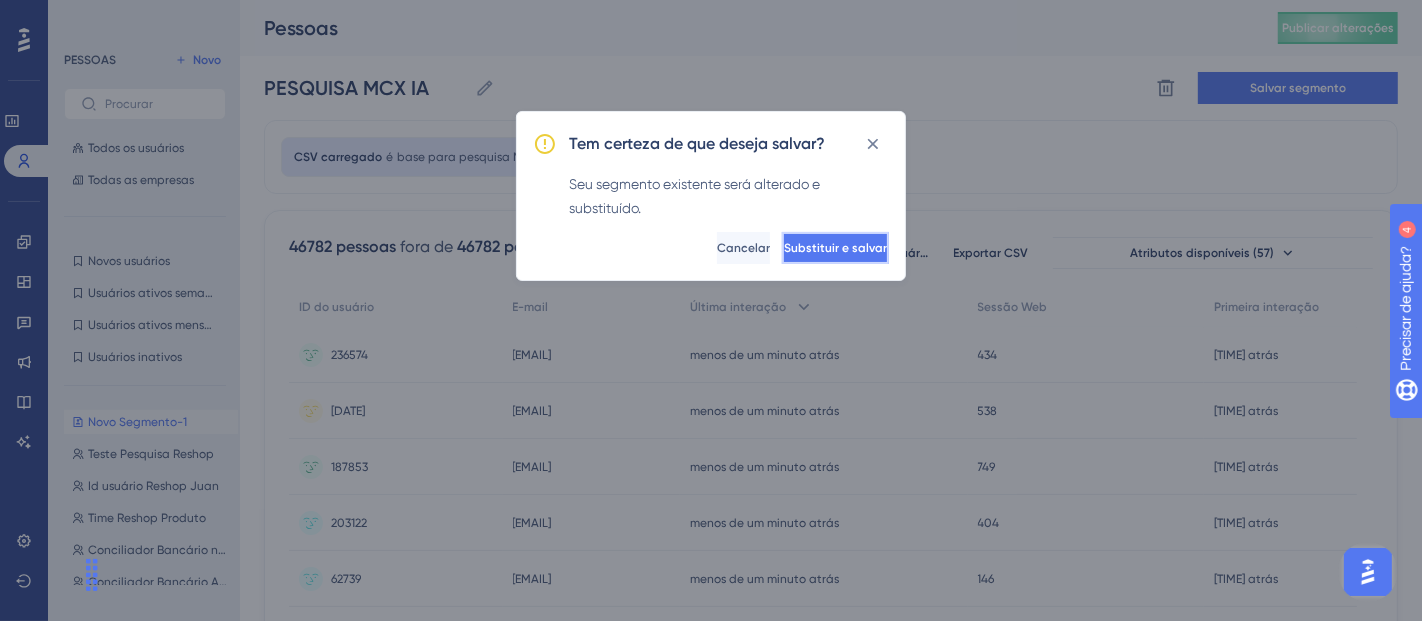click on "Substituir e salvar" at bounding box center (835, 248) 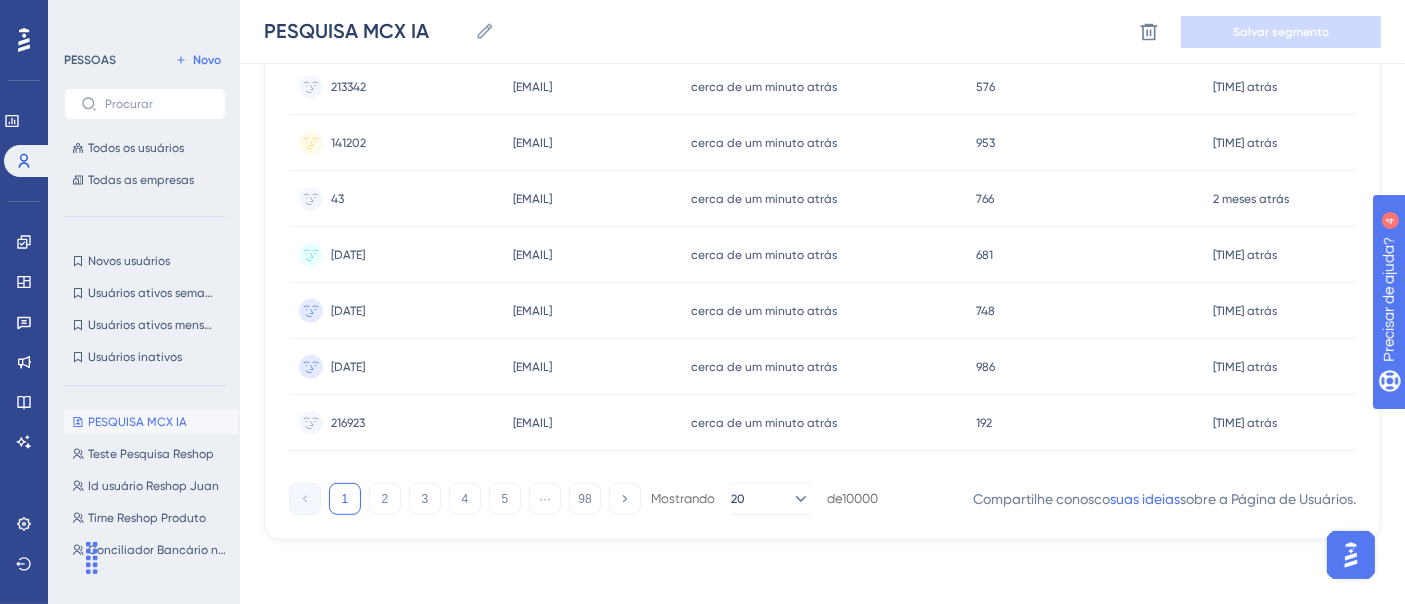 scroll, scrollTop: 0, scrollLeft: 0, axis: both 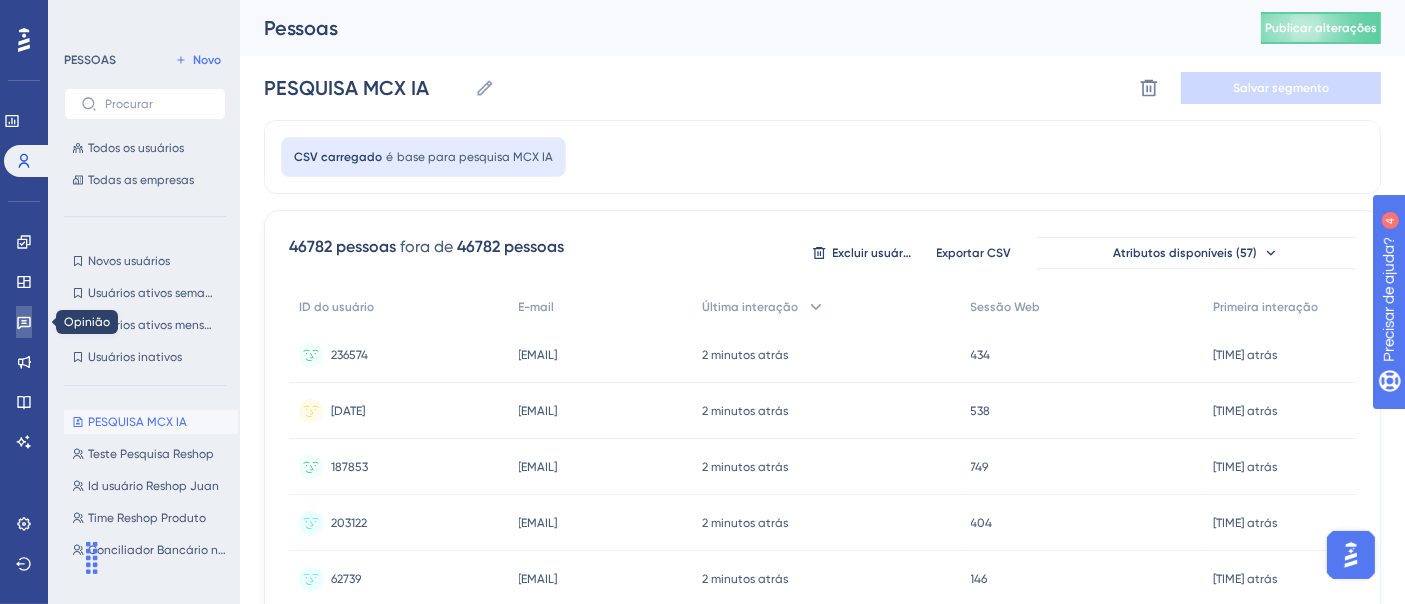 click 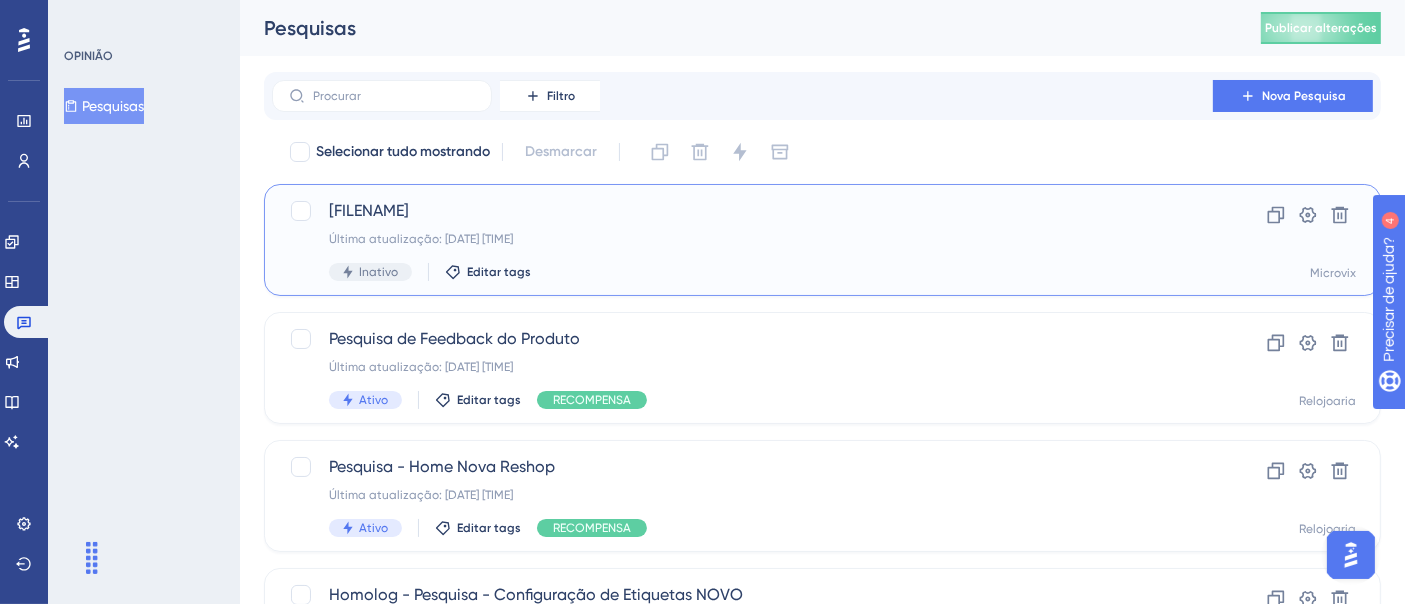 click on "Última atualização: [DATE] [TIME]" at bounding box center [742, 239] 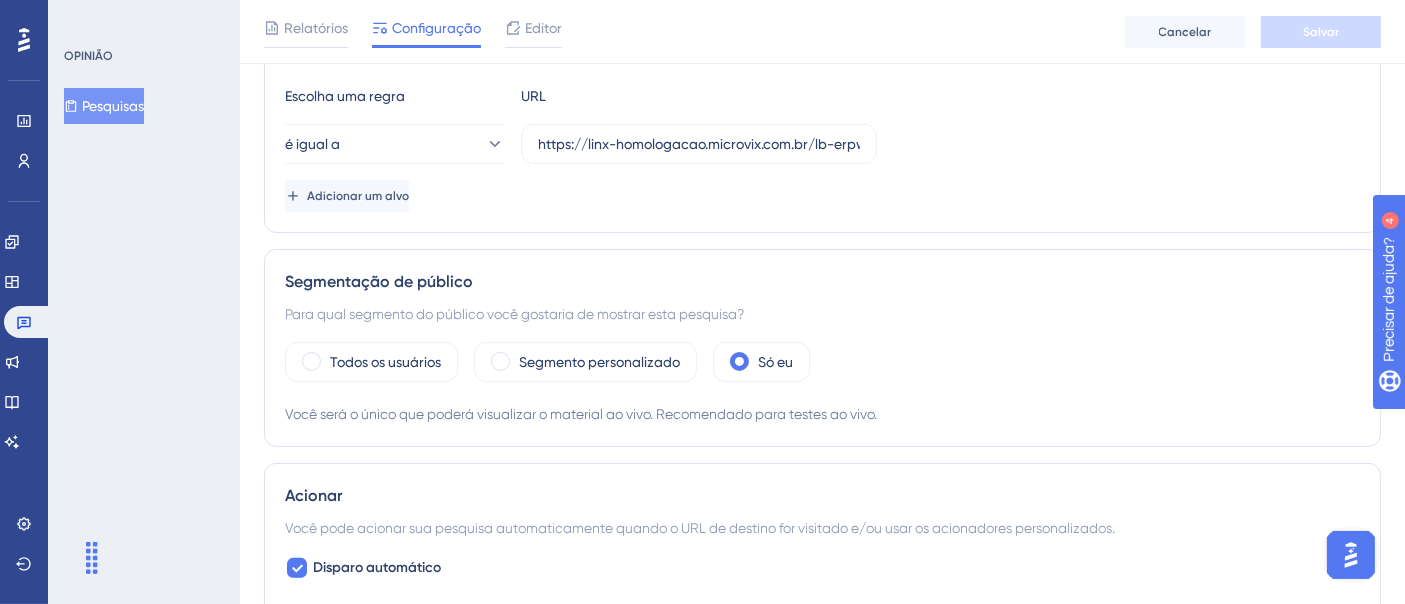 scroll, scrollTop: 448, scrollLeft: 0, axis: vertical 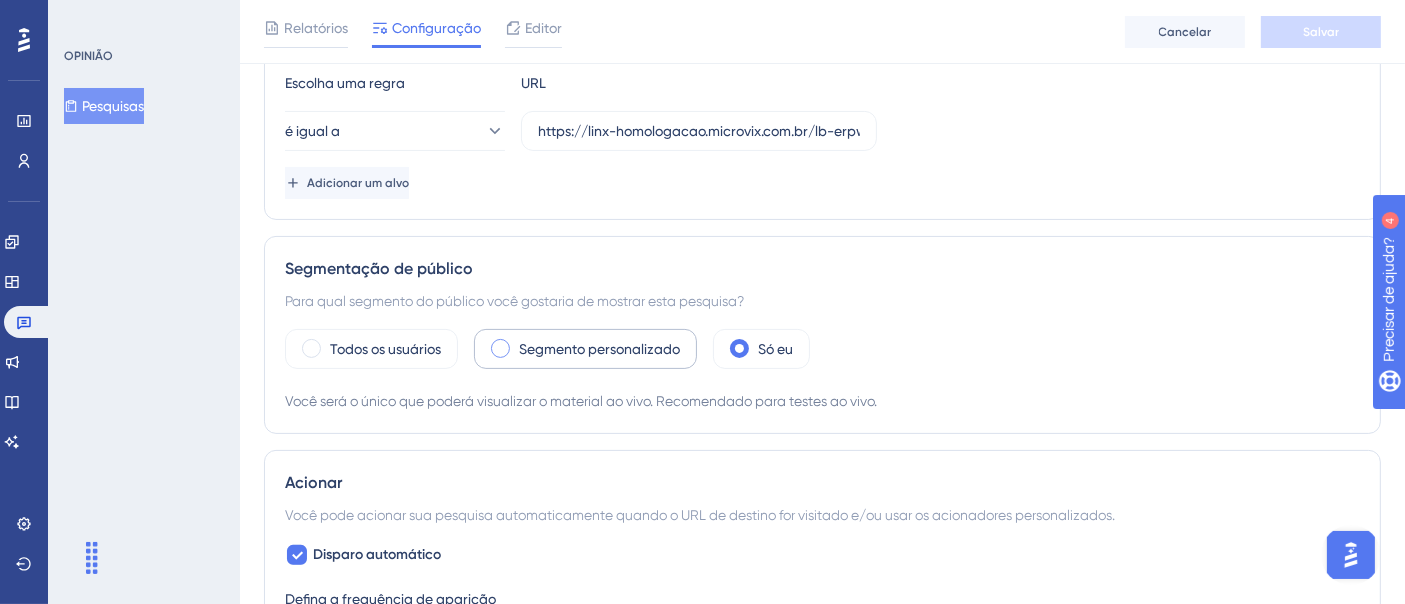 click at bounding box center (500, 348) 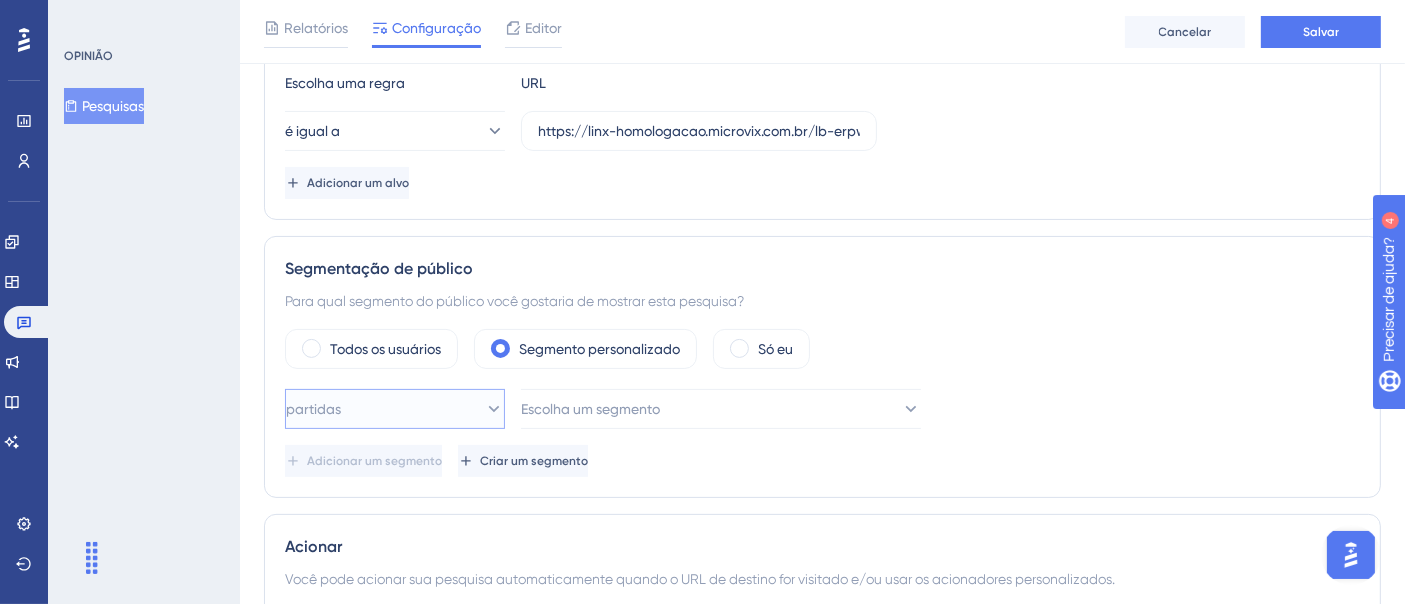 click 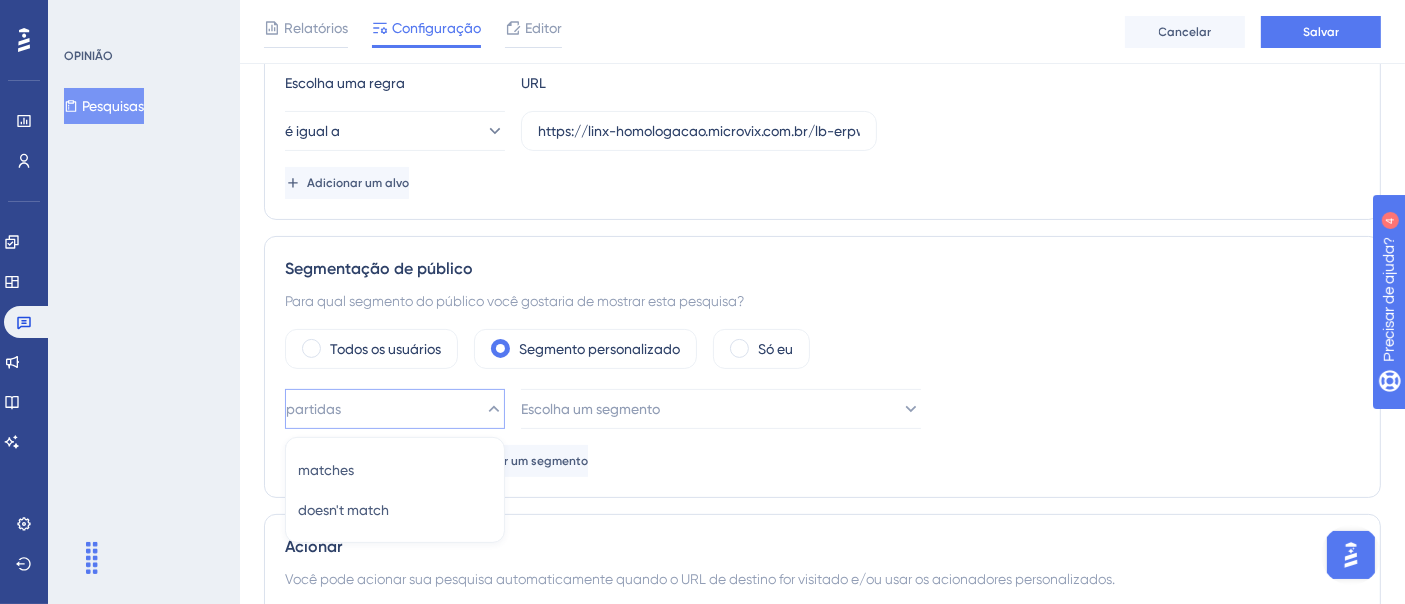 scroll, scrollTop: 632, scrollLeft: 0, axis: vertical 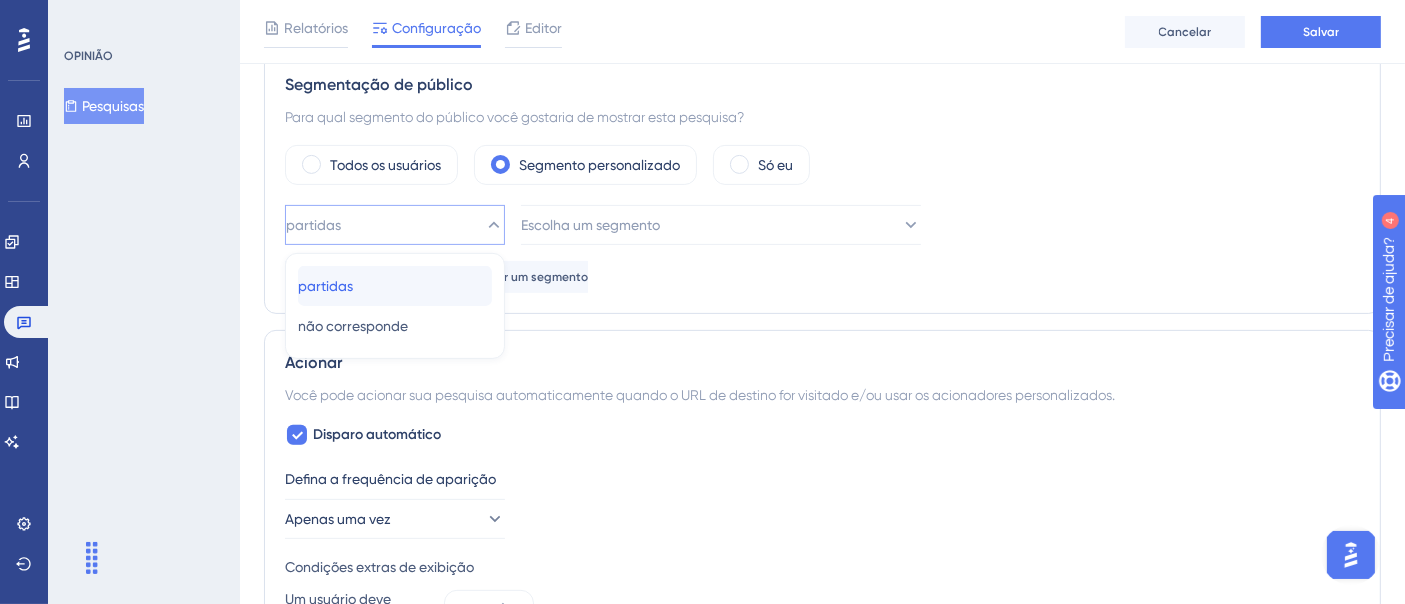click on "partidas partidas" at bounding box center (395, 286) 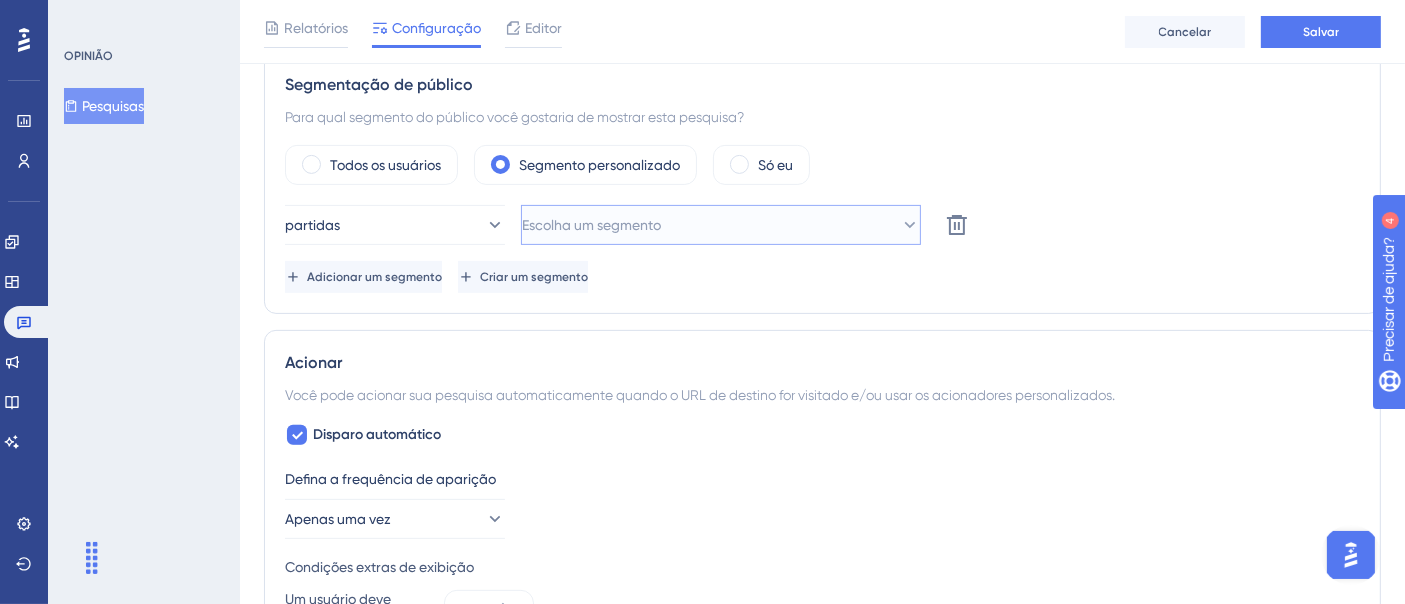 click on "Escolha um segmento" at bounding box center [591, 225] 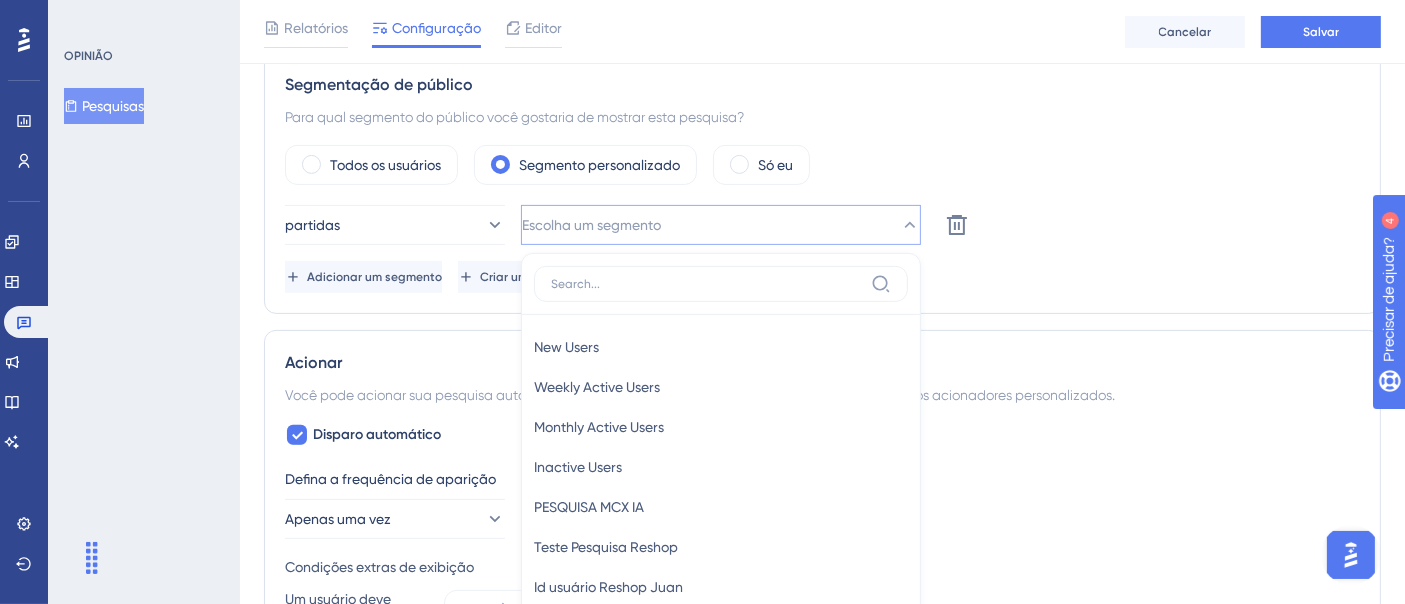 scroll, scrollTop: 780, scrollLeft: 0, axis: vertical 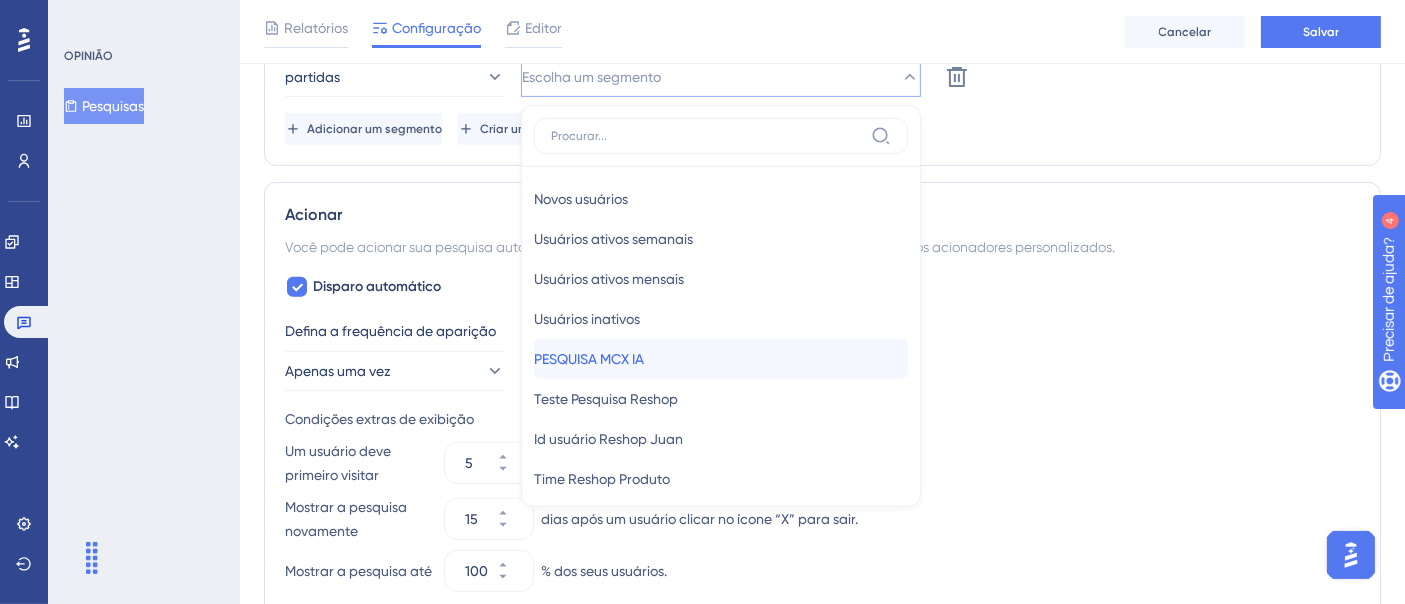 click on "[FILENAME] [FILENAME]" at bounding box center (721, 359) 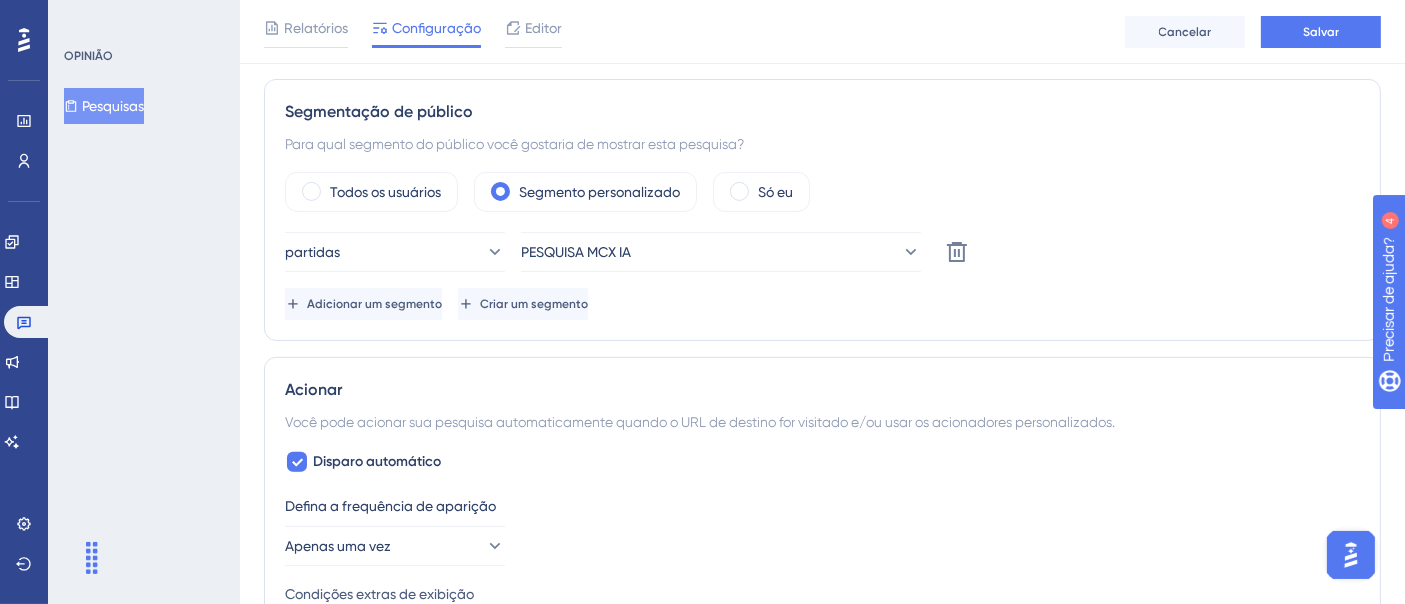 scroll, scrollTop: 602, scrollLeft: 0, axis: vertical 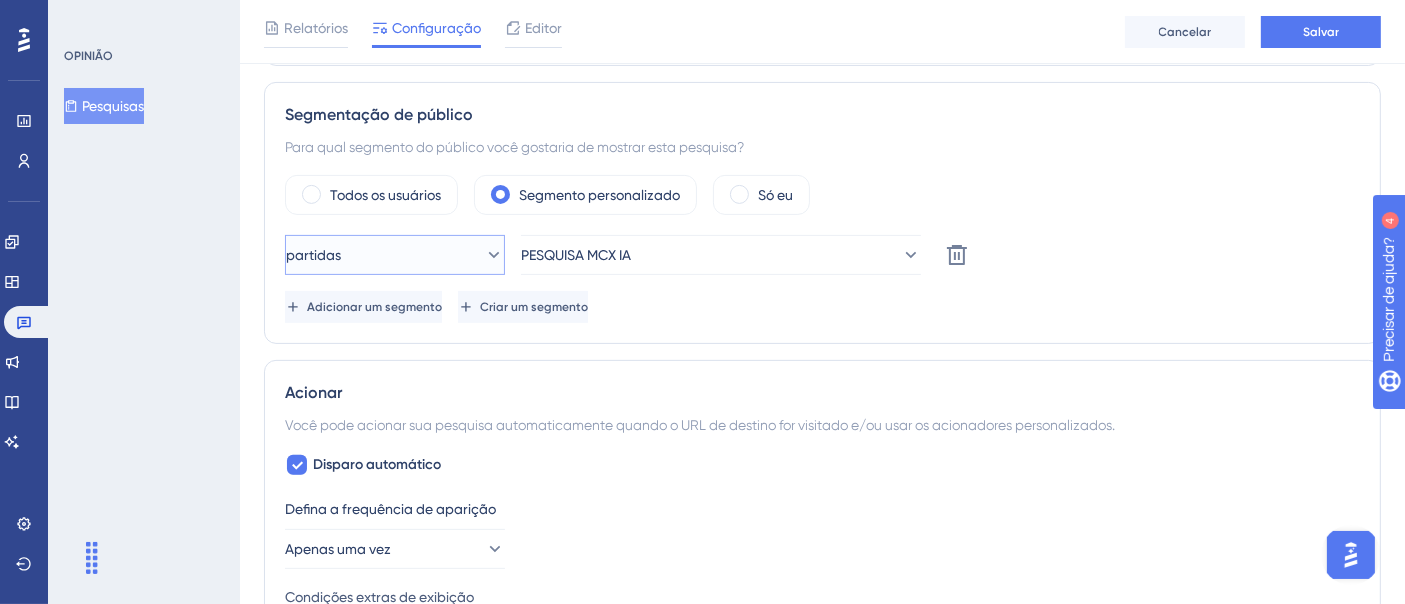 click on "partidas" at bounding box center (395, 255) 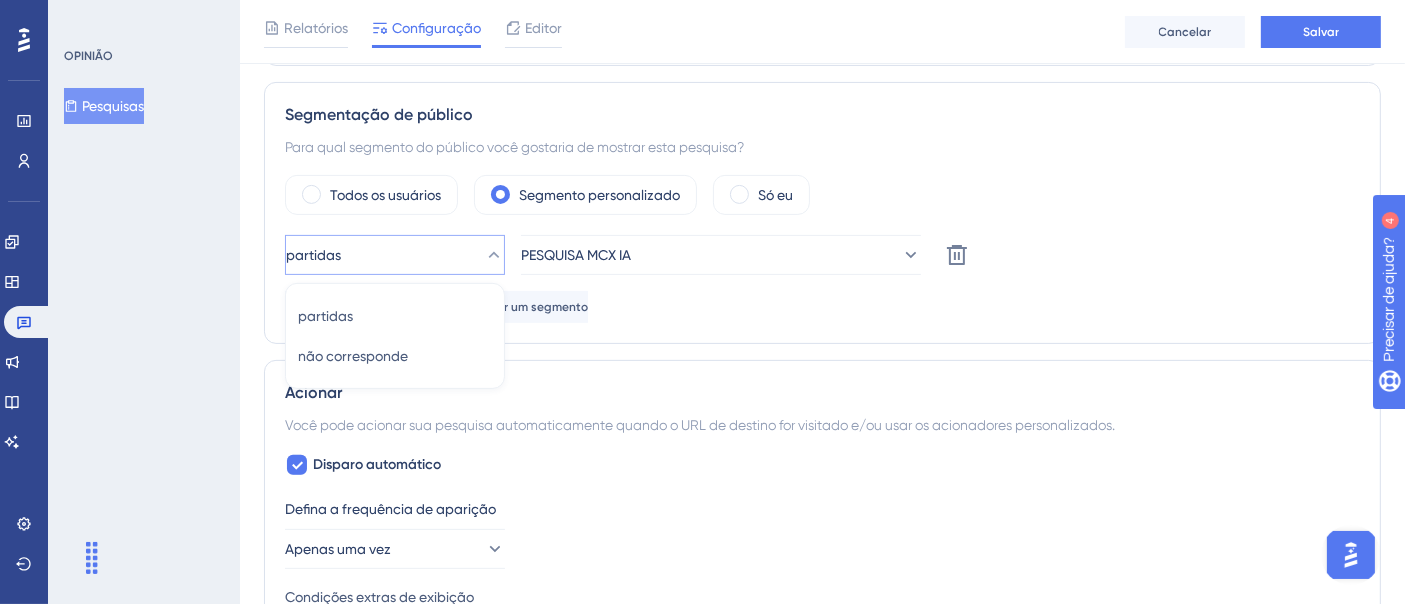 click on "partidas" at bounding box center (395, 255) 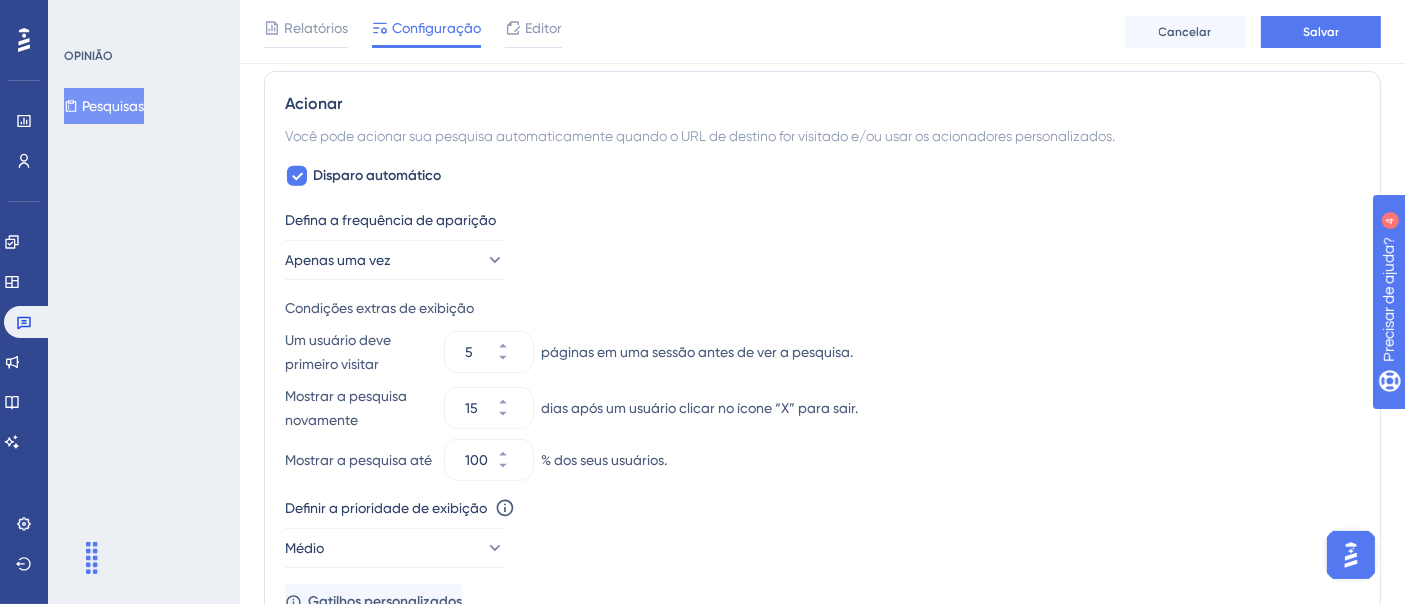 scroll, scrollTop: 0, scrollLeft: 0, axis: both 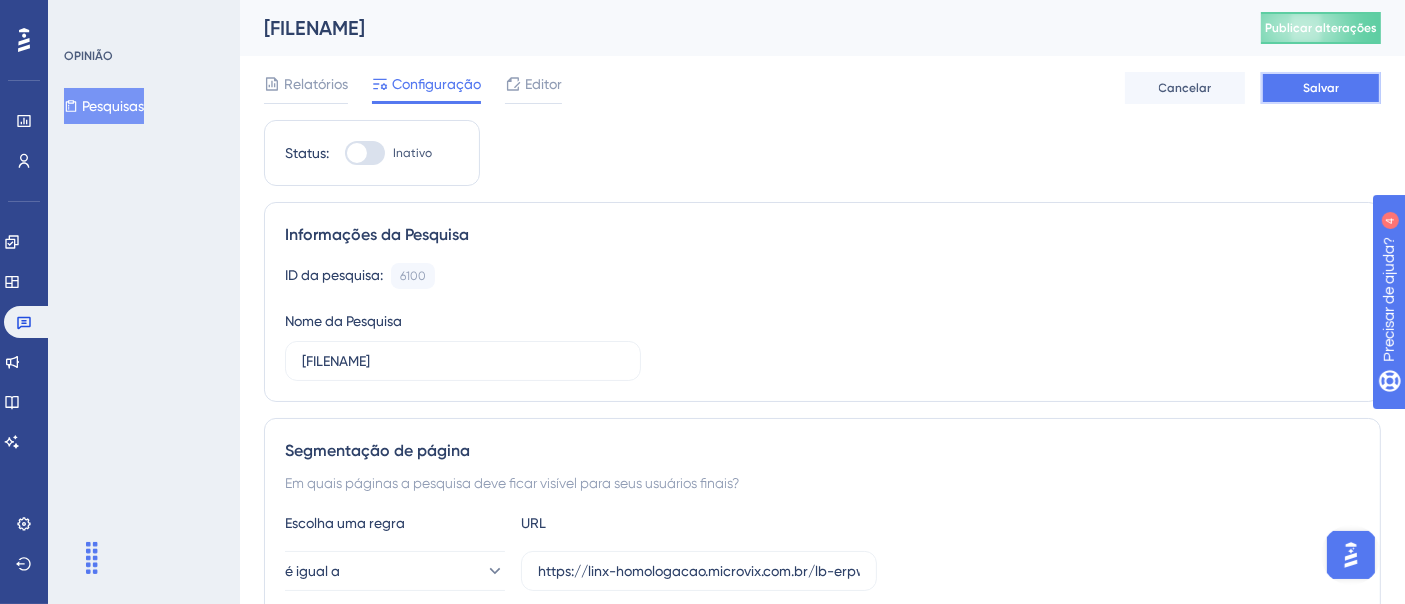 click on "Salvar" at bounding box center [1321, 88] 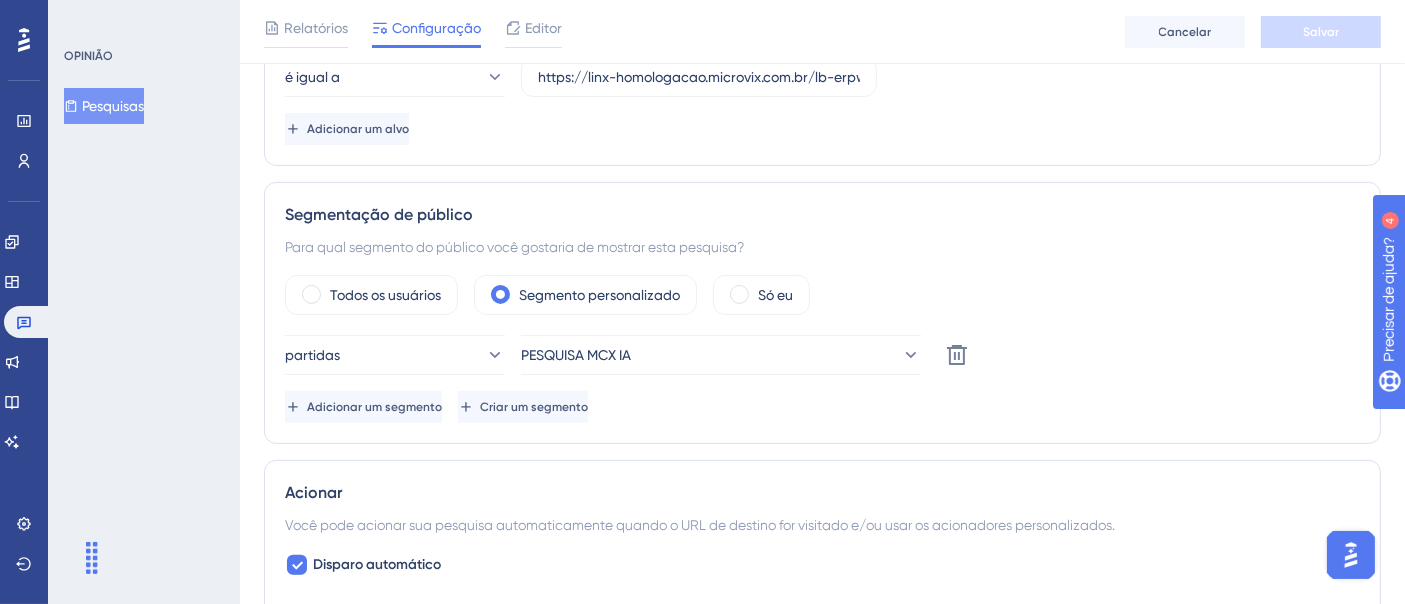 scroll, scrollTop: 0, scrollLeft: 0, axis: both 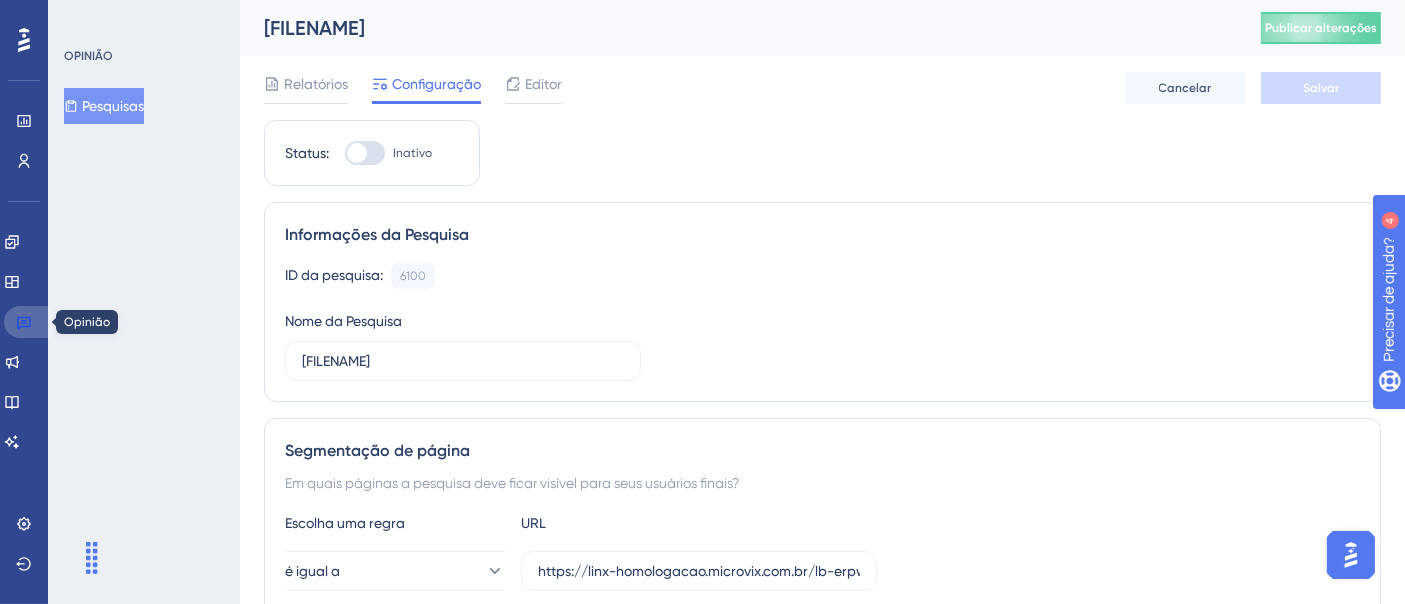 click at bounding box center [28, 322] 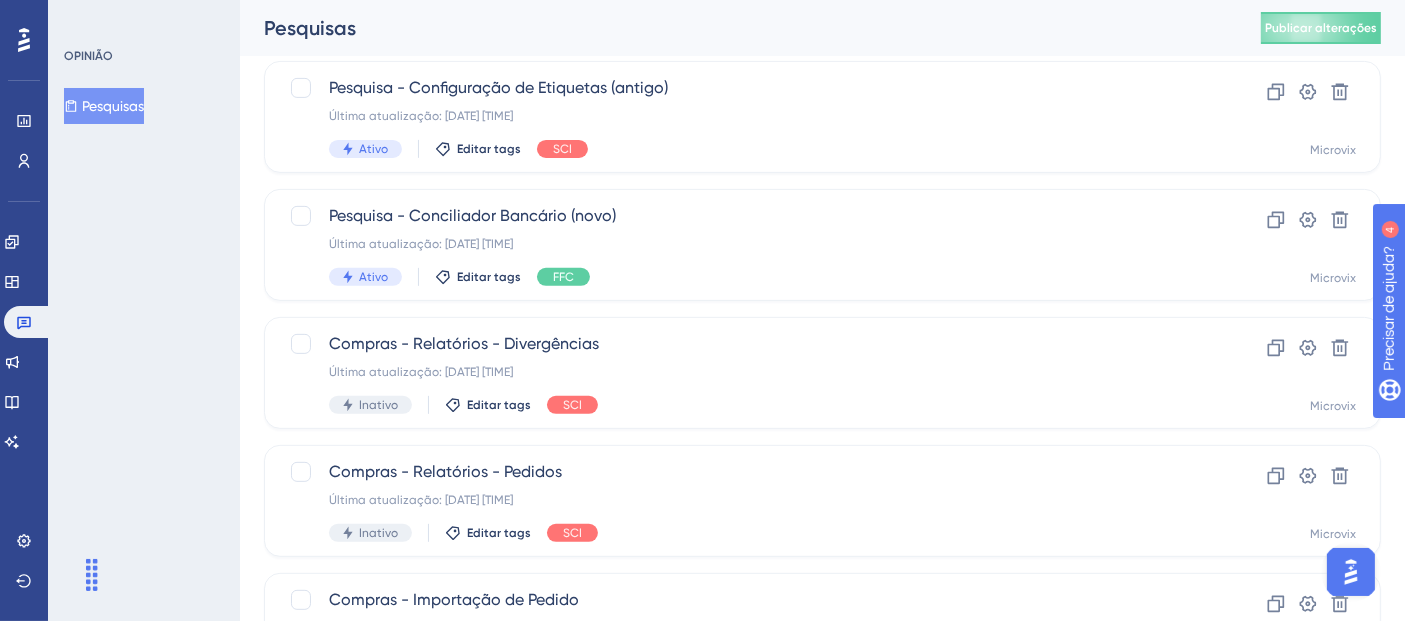 scroll, scrollTop: 769, scrollLeft: 0, axis: vertical 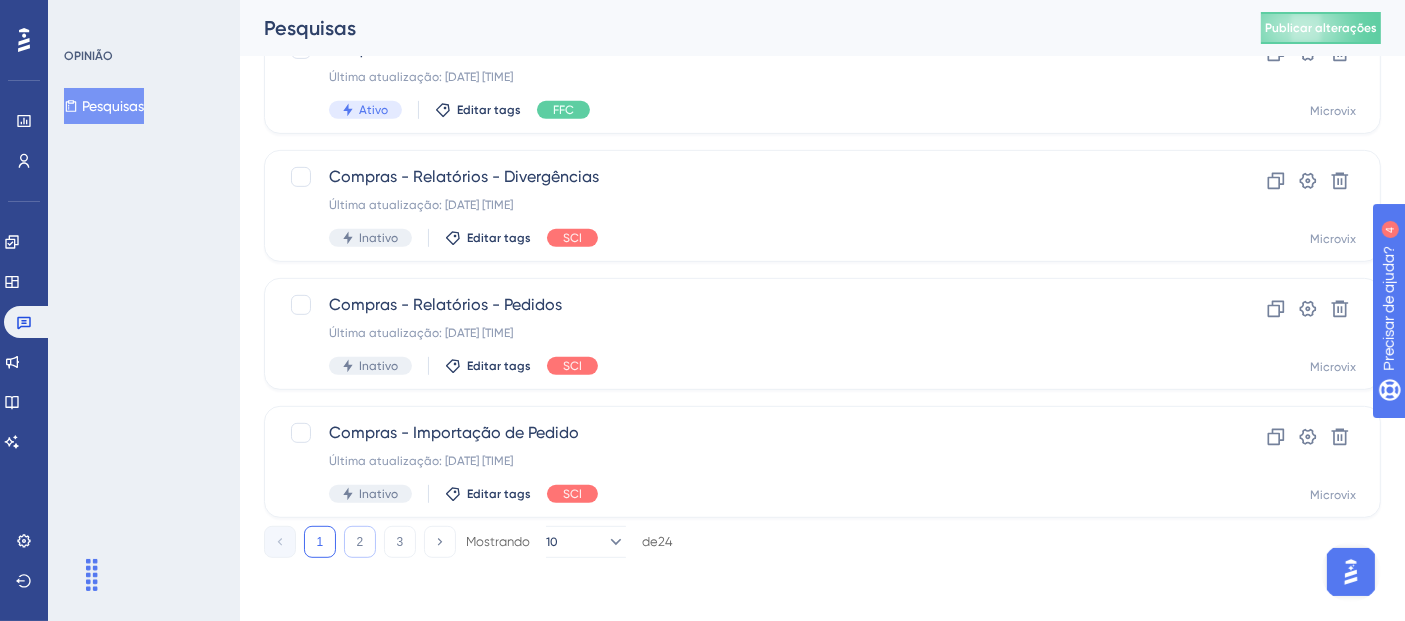 click on "2" at bounding box center (360, 542) 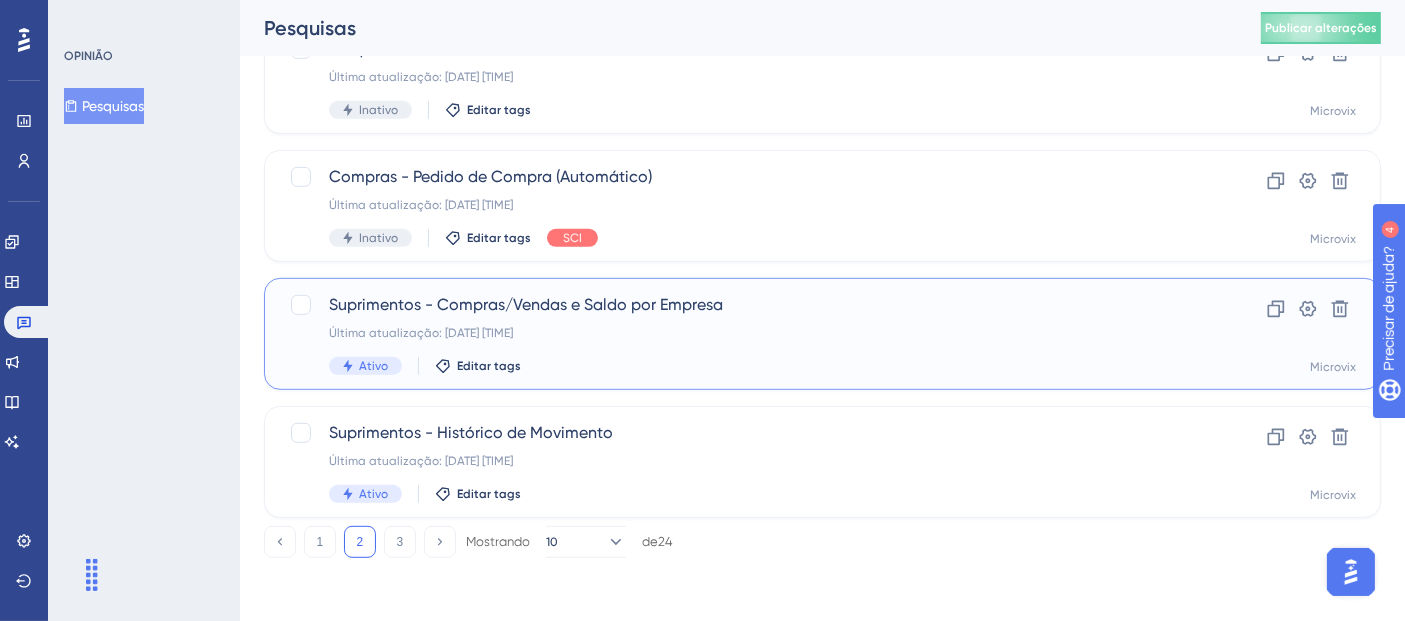 click on "[FILENAME] [FILENAME] [FILENAME] [FILENAME] [FILENAME] [DATE], [TIME] [TIME] [TIME] [DATE], [TIME] [TIME] [DATE], [TIME] [TIME]" at bounding box center [742, 334] 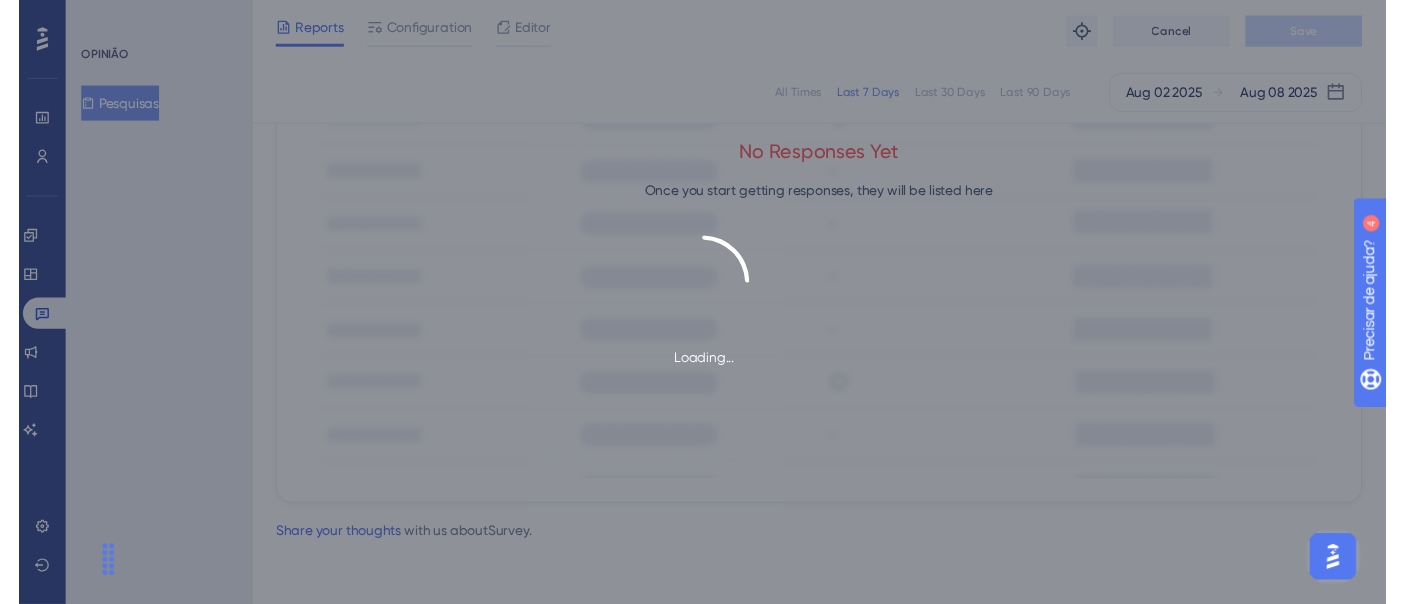 scroll, scrollTop: 0, scrollLeft: 0, axis: both 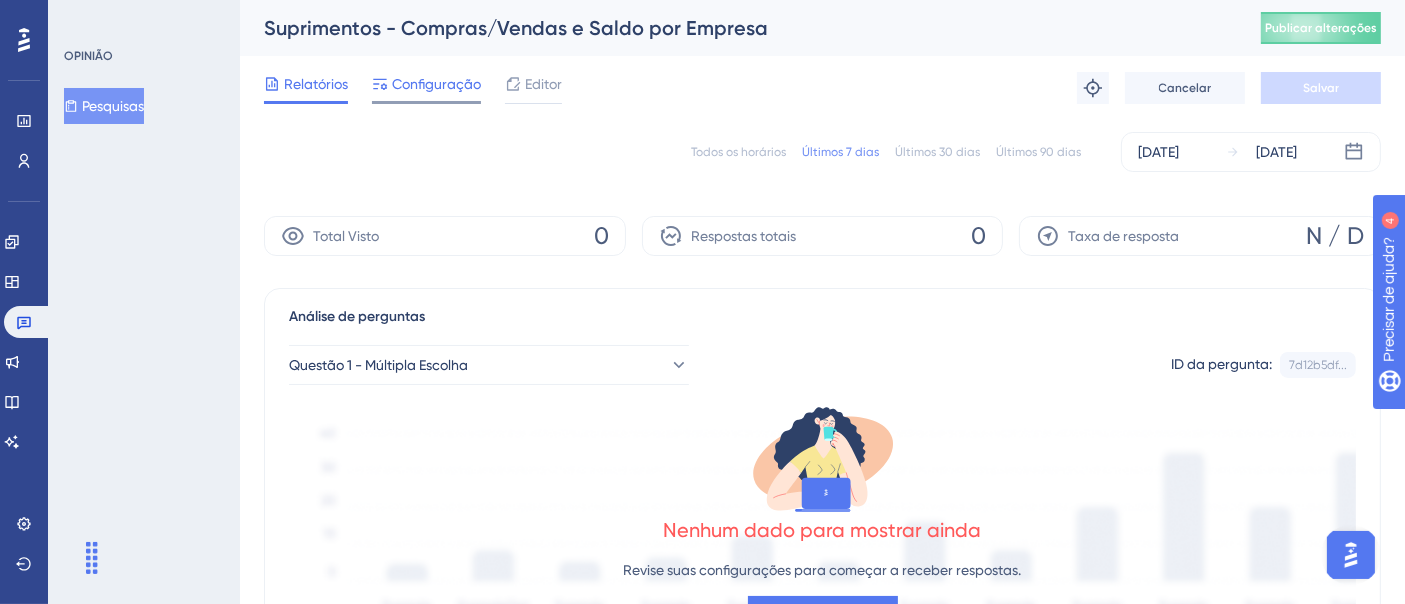 click on "Configuração" at bounding box center (436, 84) 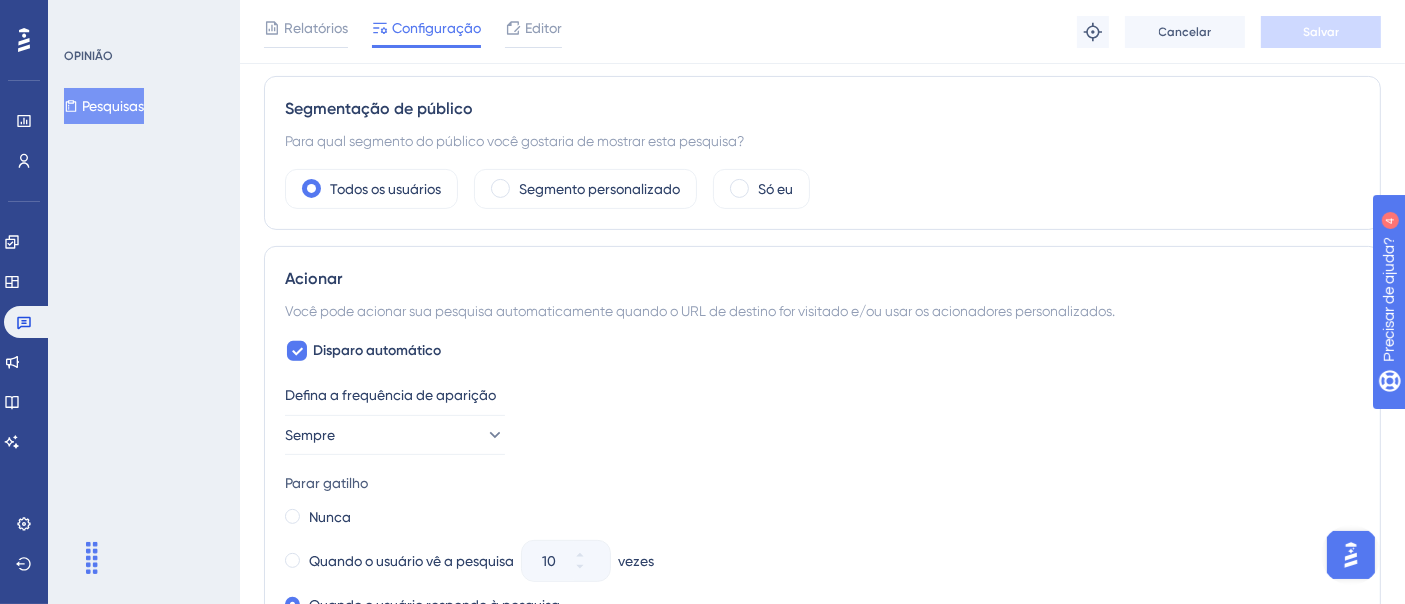 scroll, scrollTop: 620, scrollLeft: 0, axis: vertical 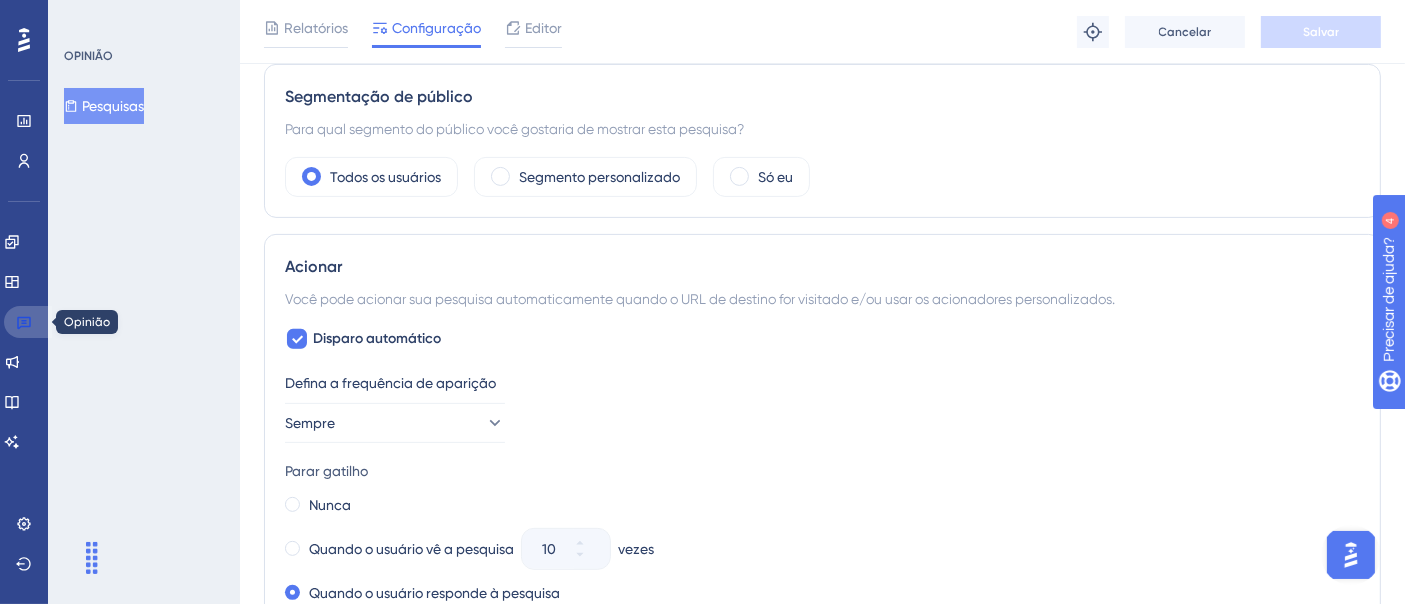 click at bounding box center (28, 322) 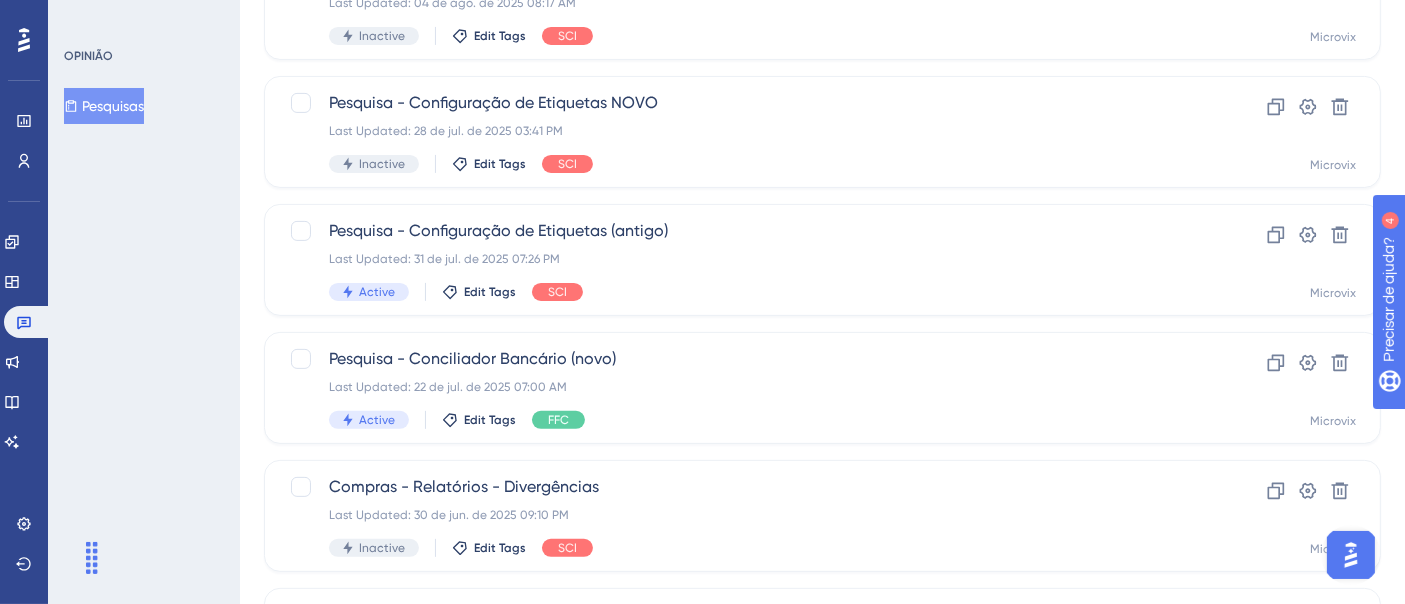 scroll, scrollTop: 0, scrollLeft: 0, axis: both 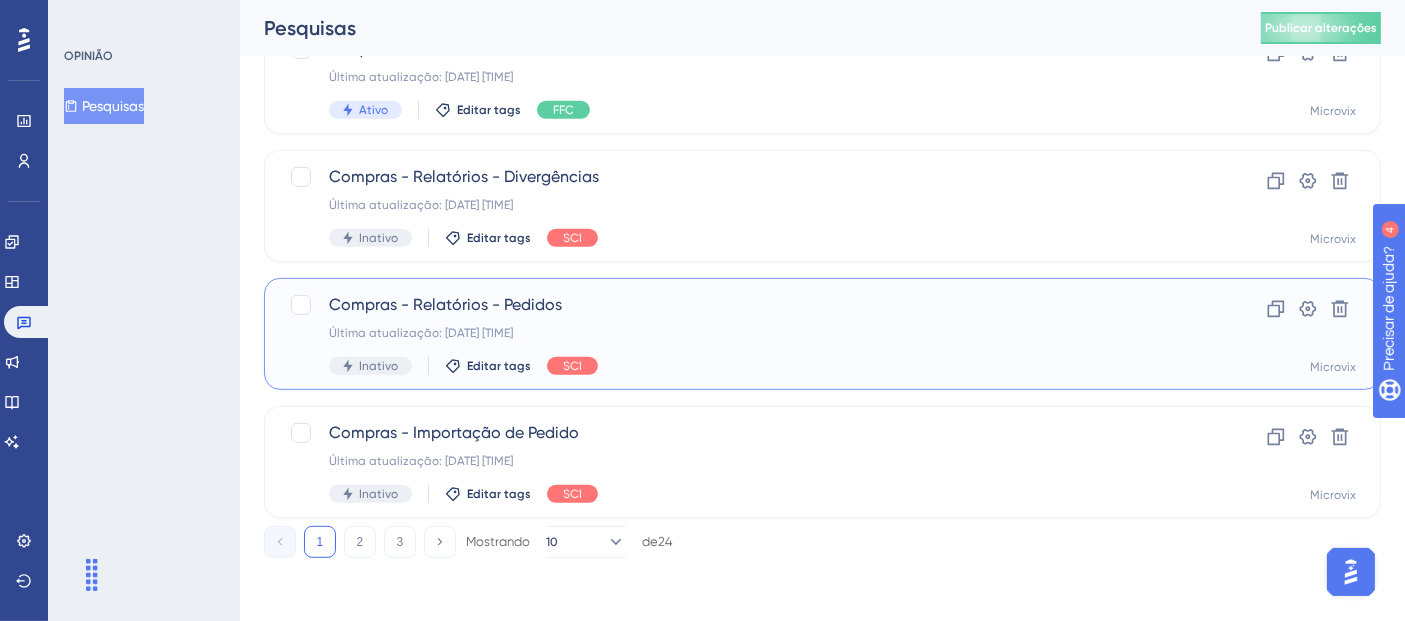 click on "Última atualização: [DATE] [TIME]" at bounding box center [742, 333] 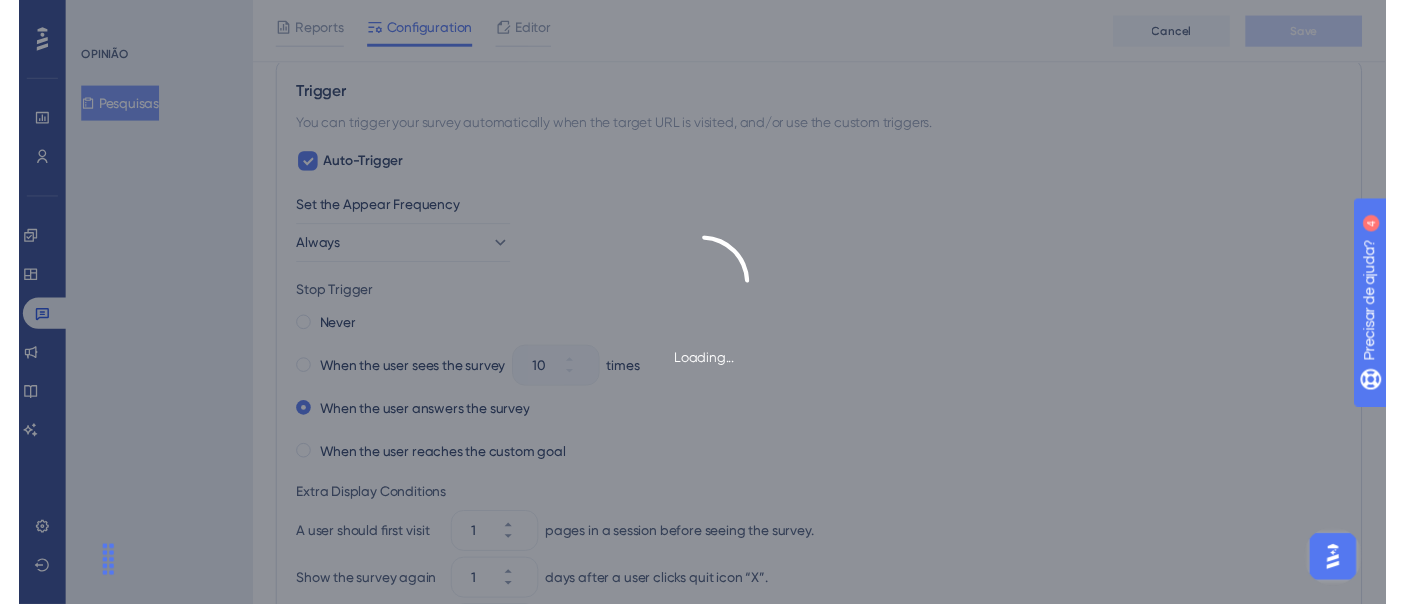 scroll, scrollTop: 0, scrollLeft: 0, axis: both 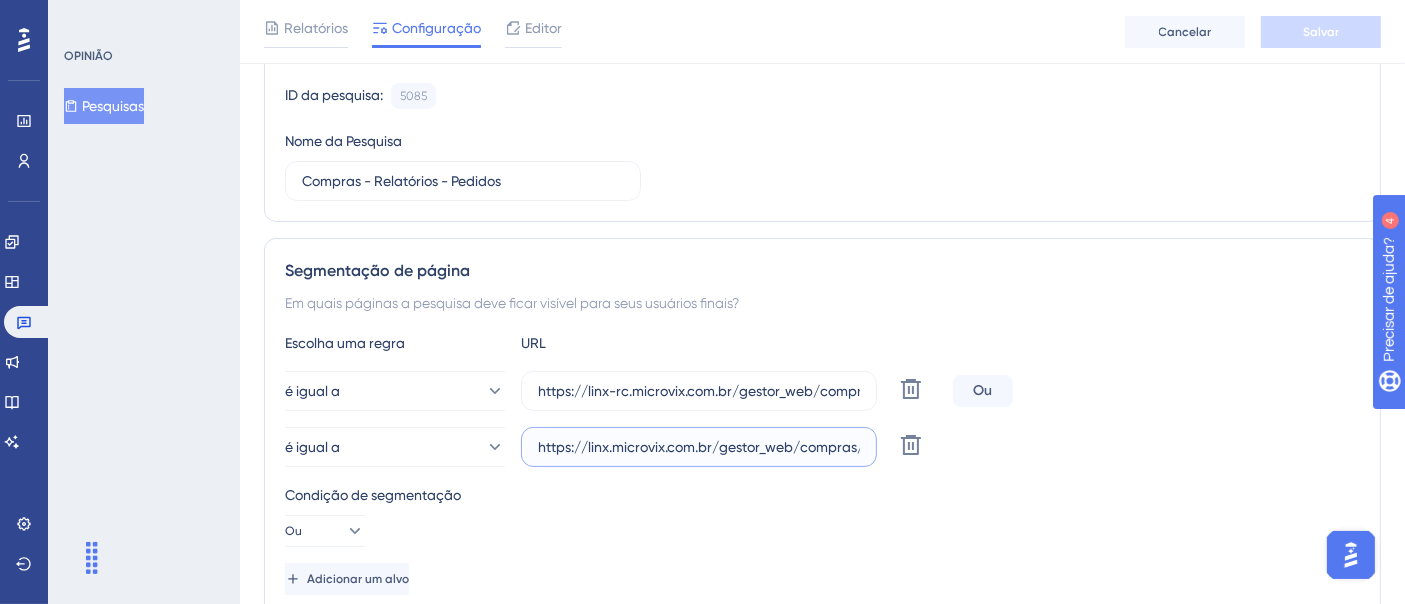 click on "https://linx.microvix.com.br/gestor_web/compras/relatorio_pedidos.asp" at bounding box center (699, 447) 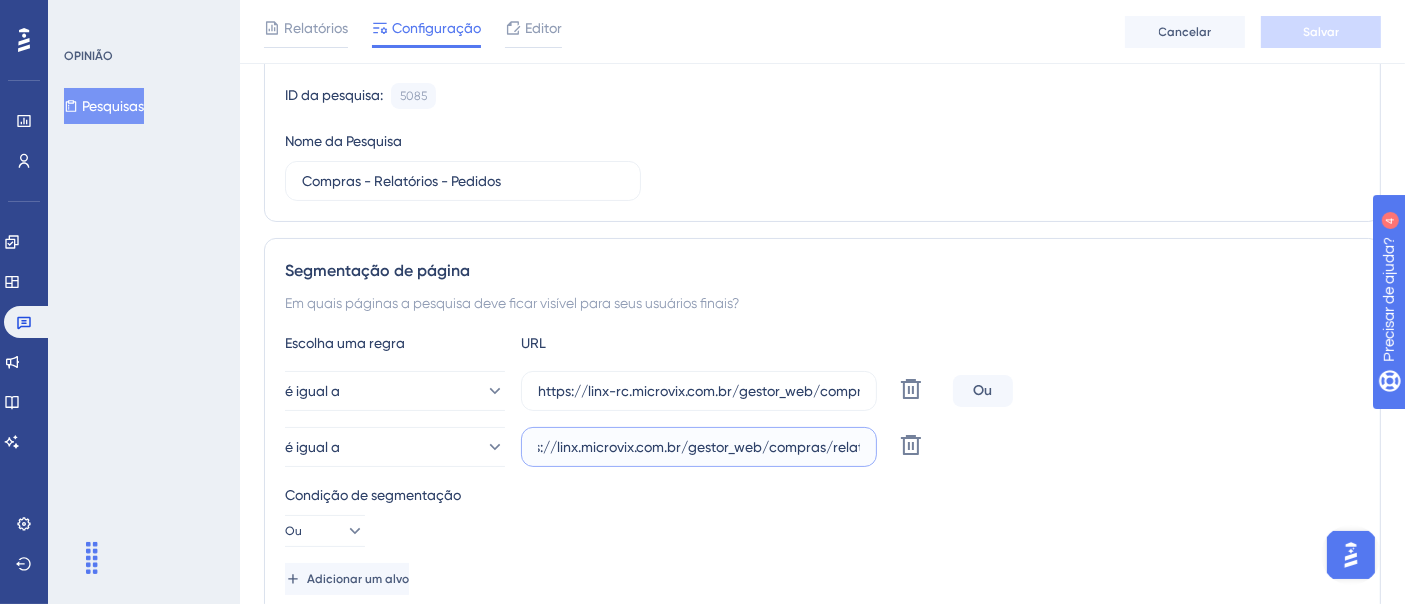 scroll, scrollTop: 0, scrollLeft: 0, axis: both 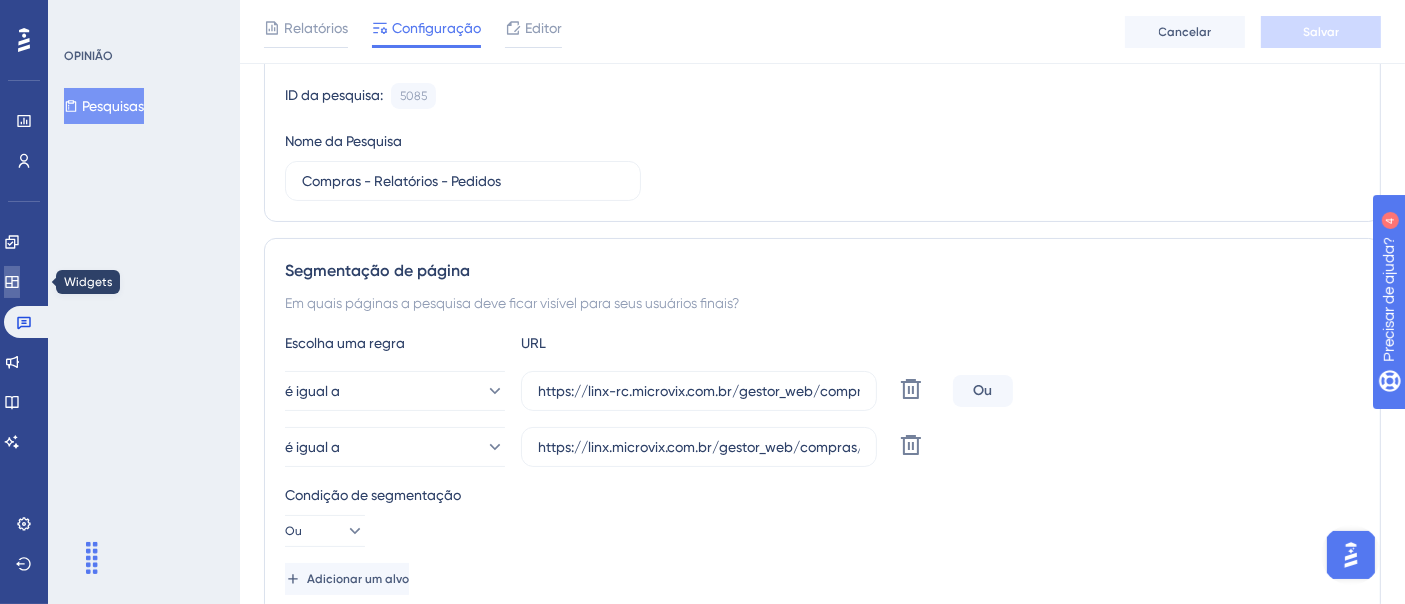 click at bounding box center [12, 282] 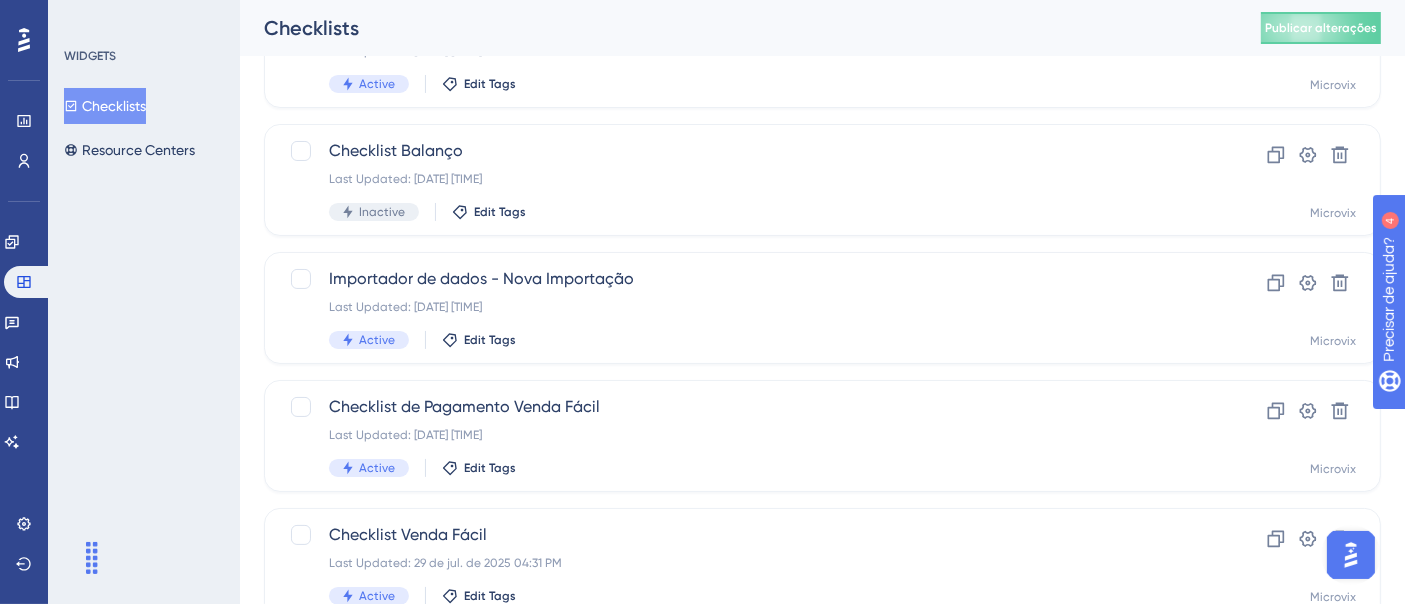 scroll, scrollTop: 0, scrollLeft: 0, axis: both 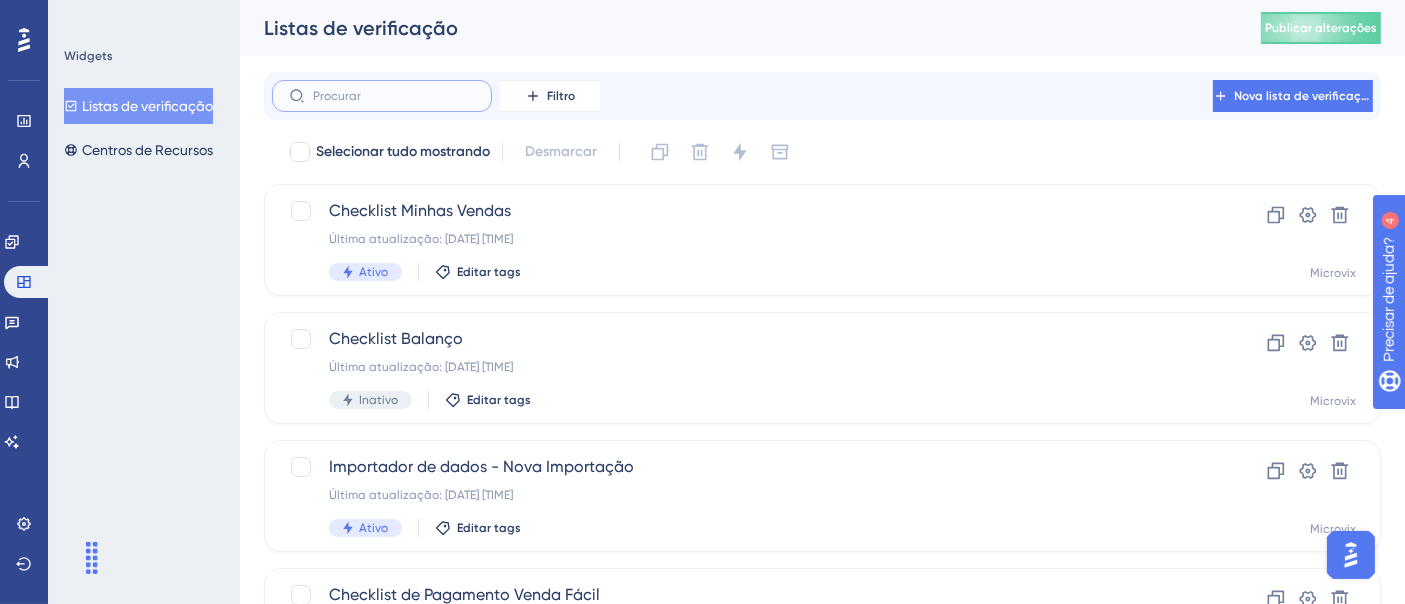 click at bounding box center [394, 96] 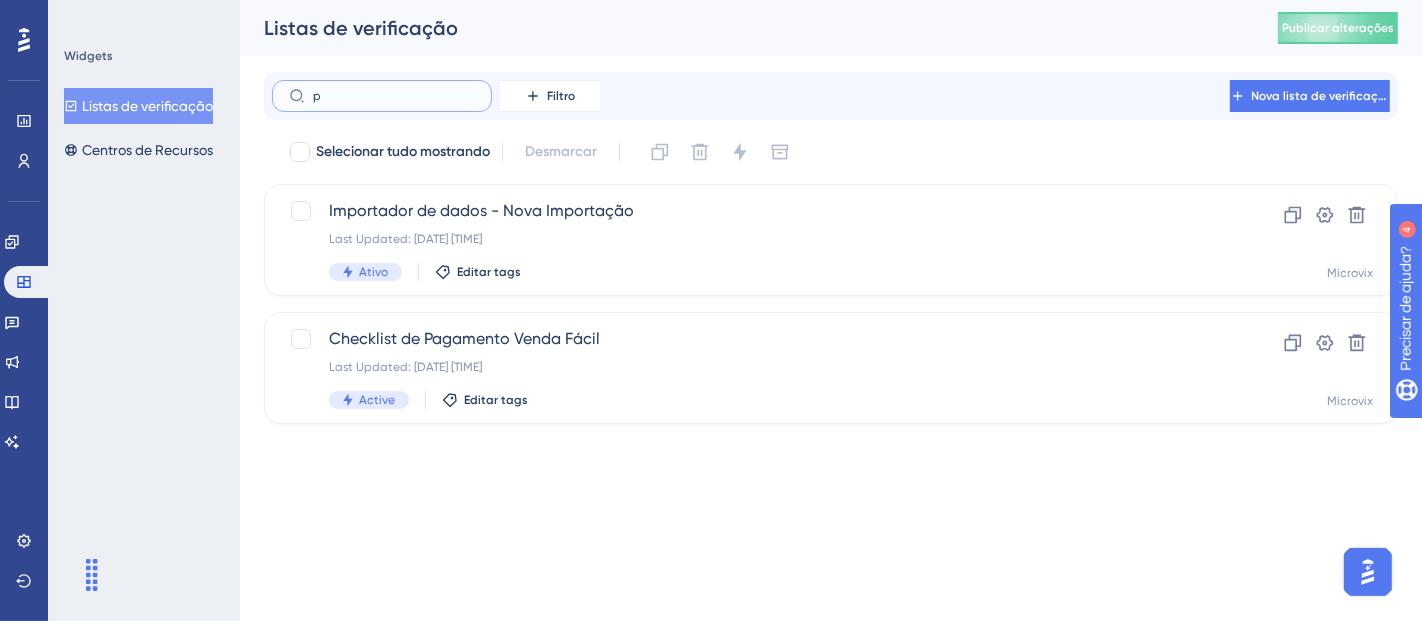 type on "pl" 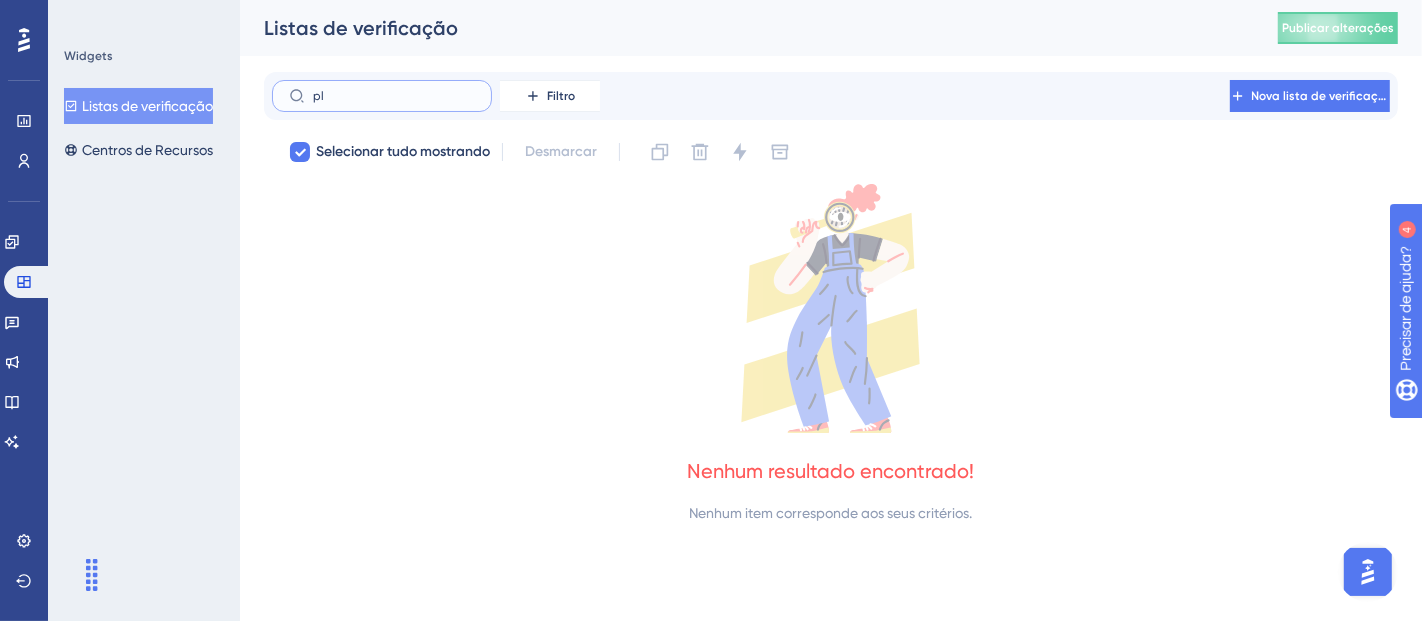 type on "p" 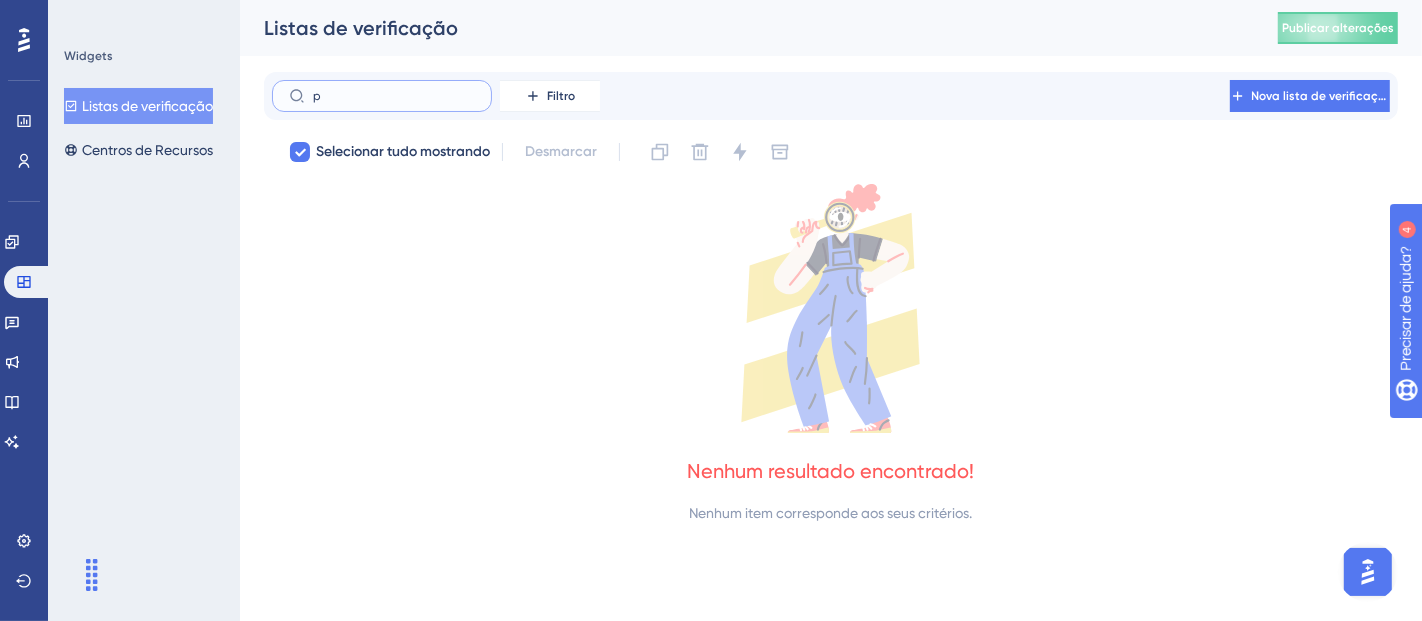 type 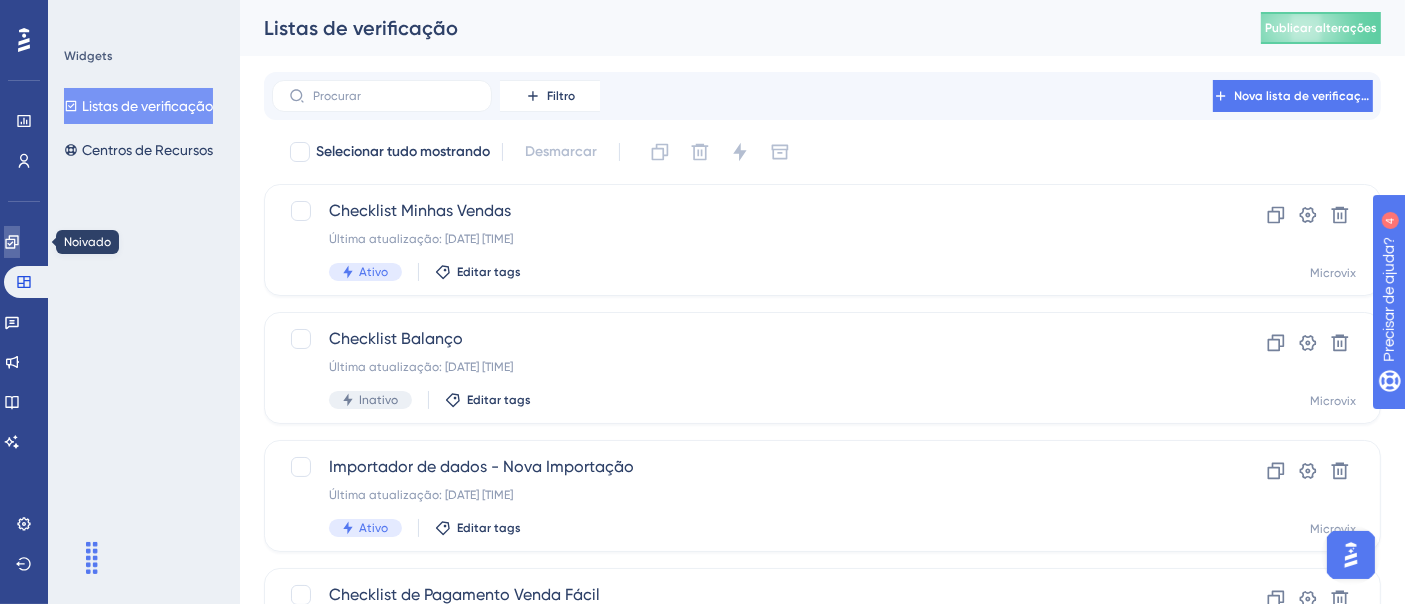 click at bounding box center (12, 242) 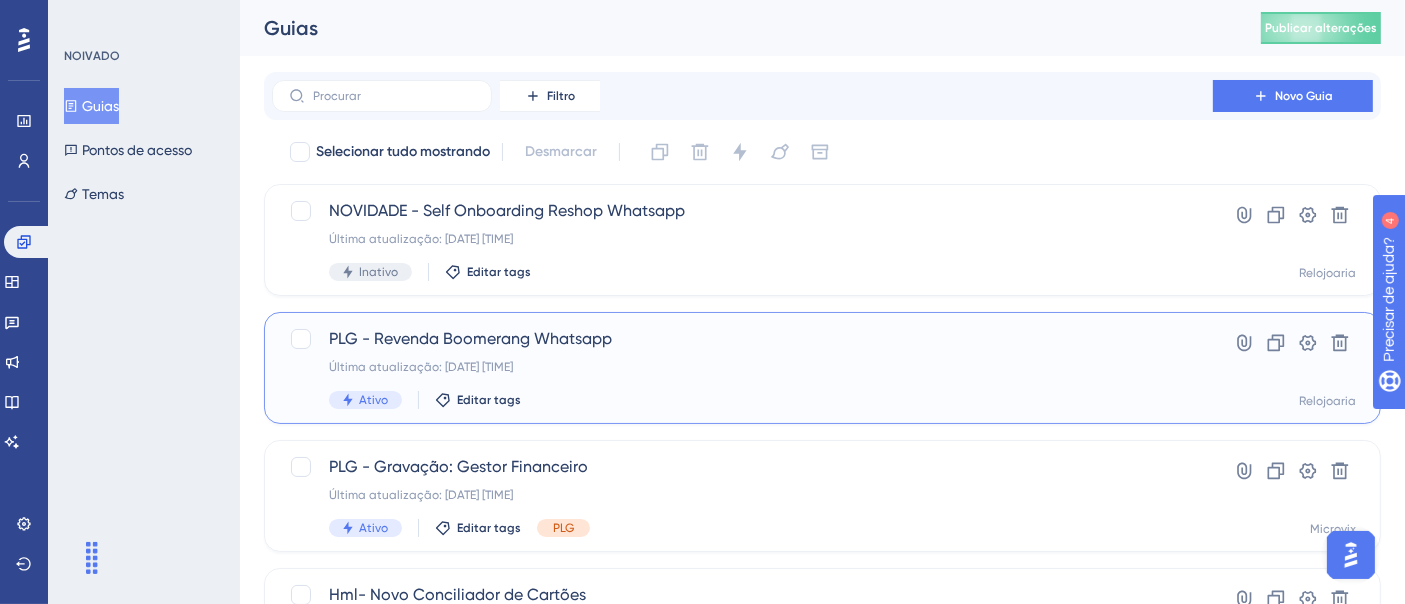 click on "PLG - Revenda Boomerang Whatsapp" at bounding box center [742, 339] 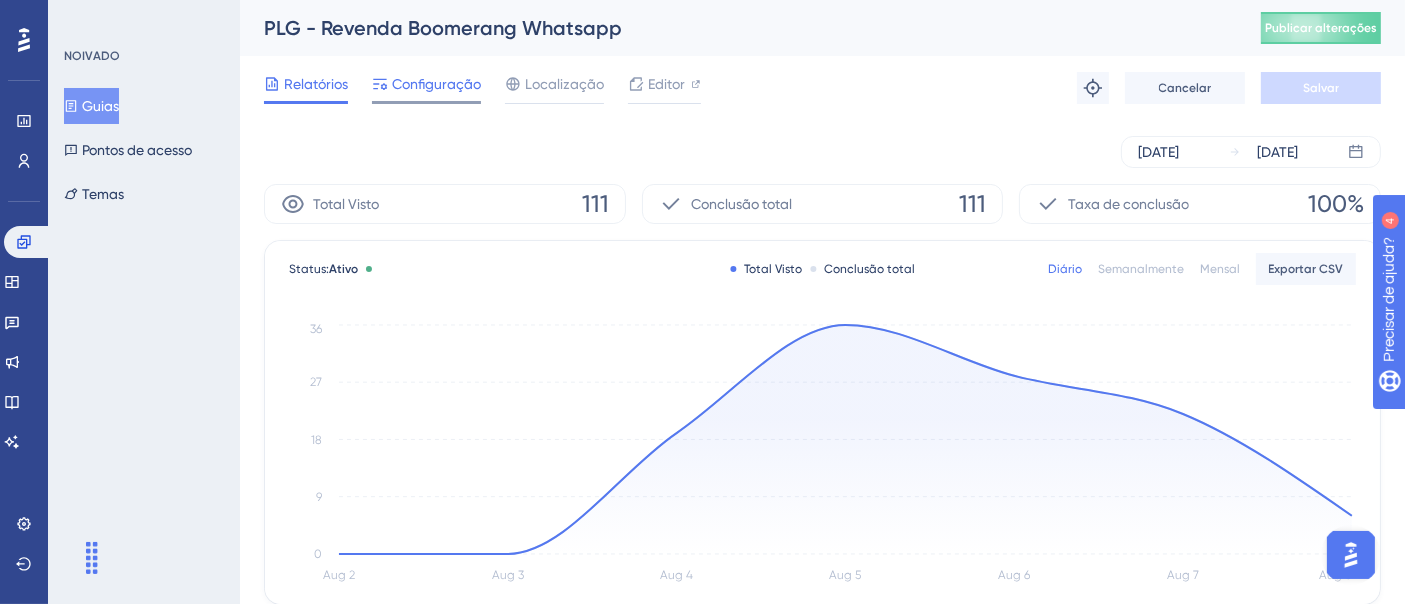 click on "Configuração" at bounding box center (436, 84) 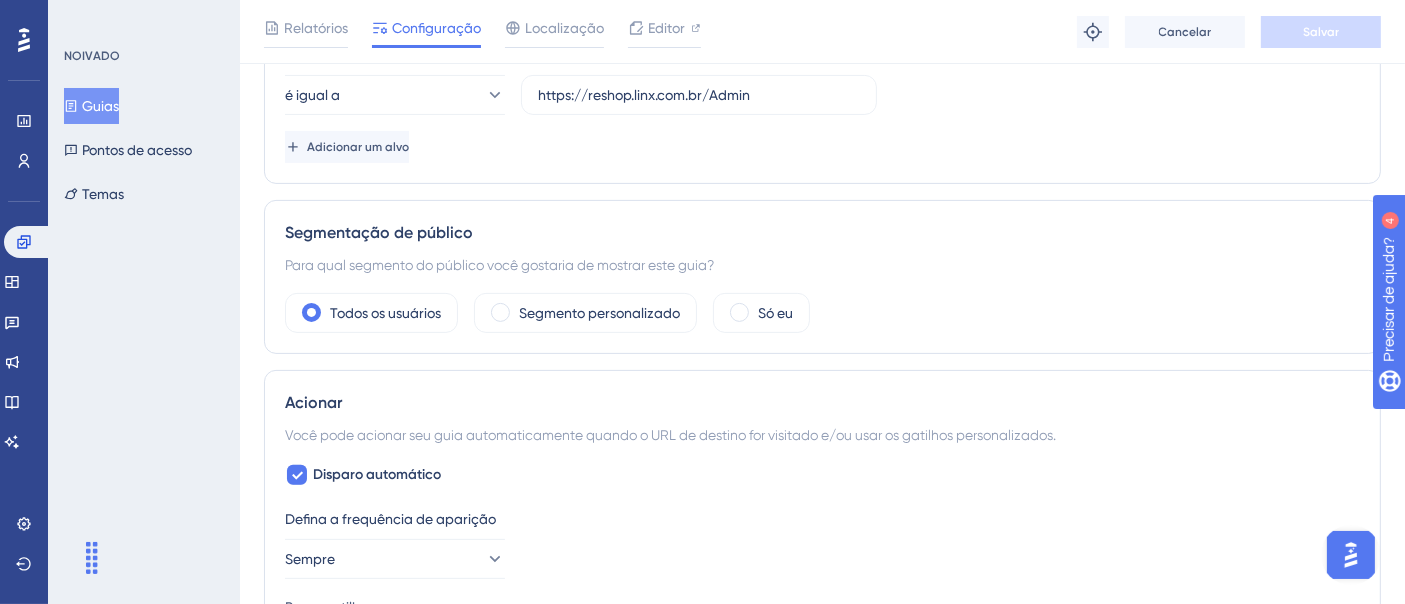 scroll, scrollTop: 0, scrollLeft: 0, axis: both 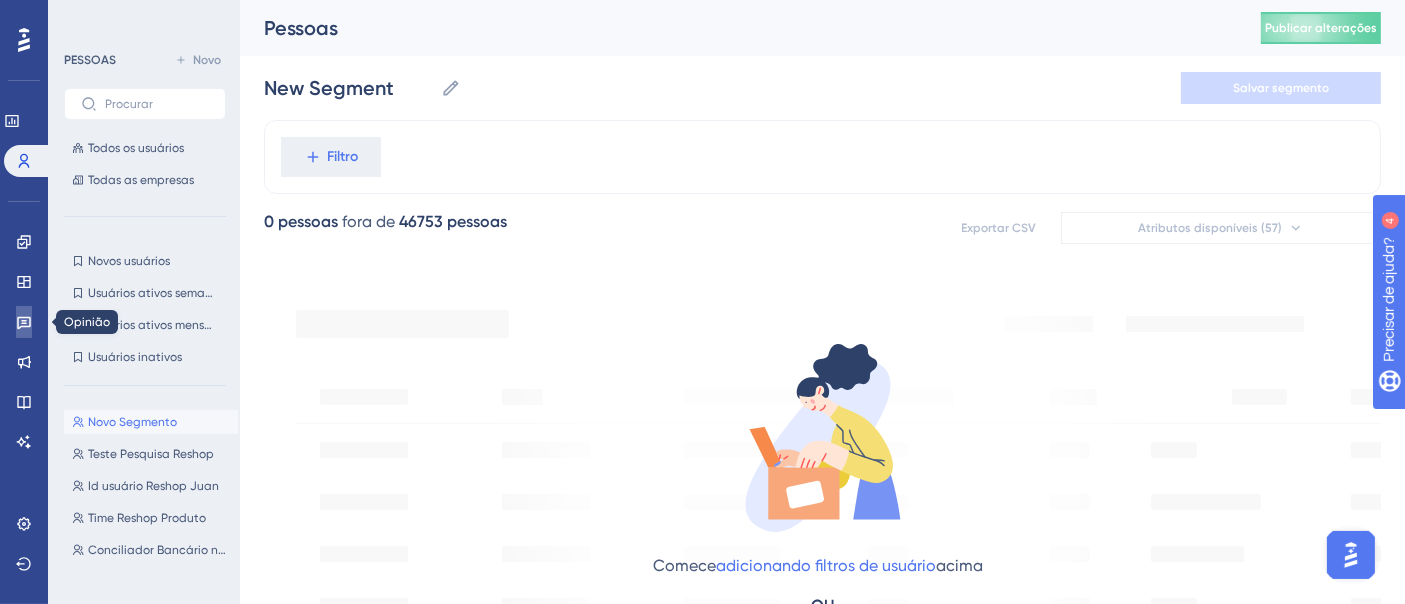 click 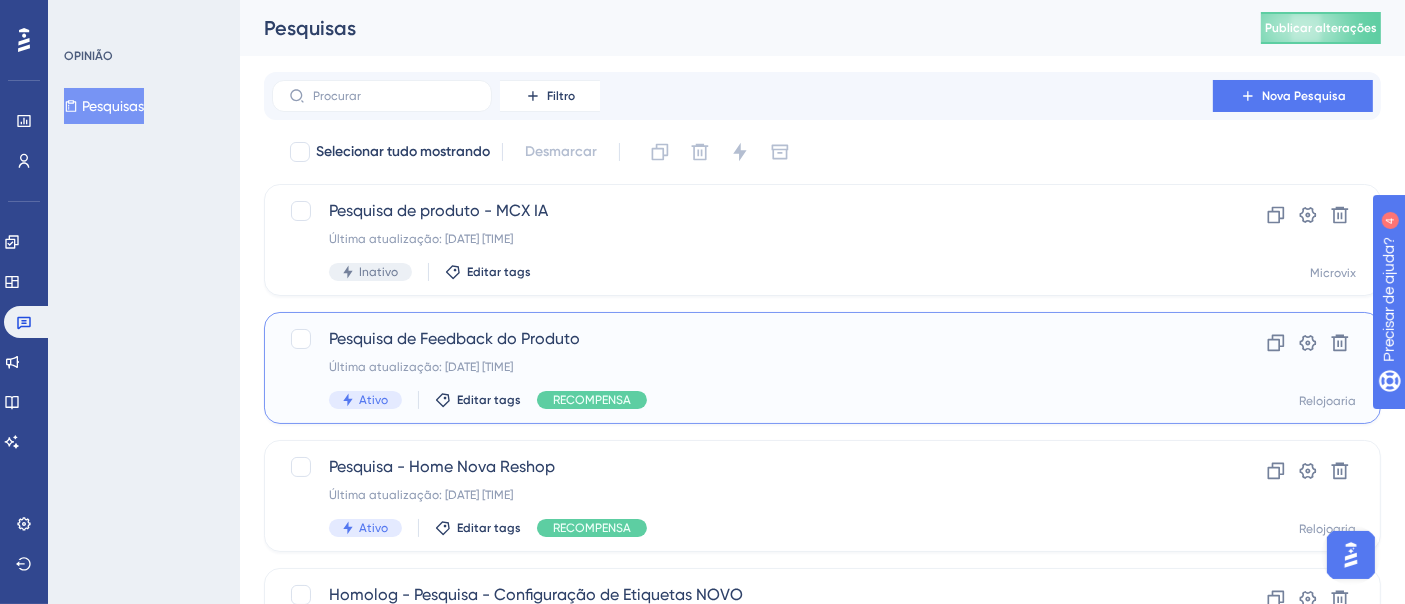 click on "Última atualização: [DATE] [TIME]" at bounding box center [742, 367] 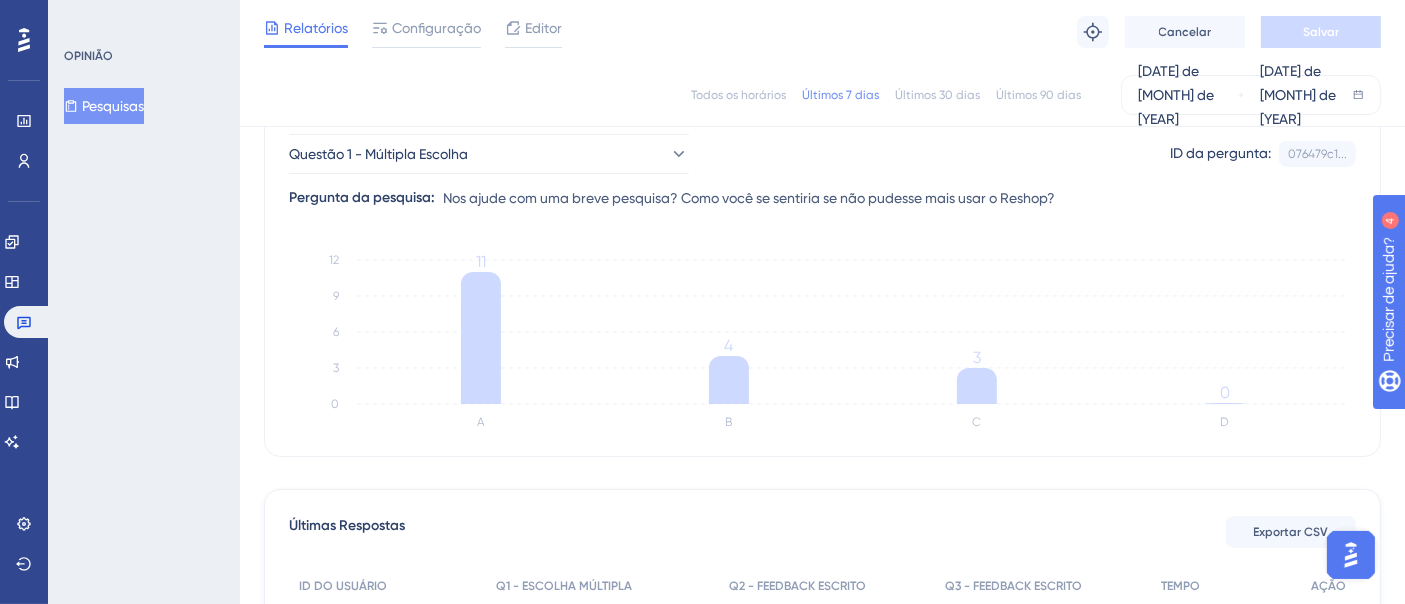 scroll, scrollTop: 255, scrollLeft: 0, axis: vertical 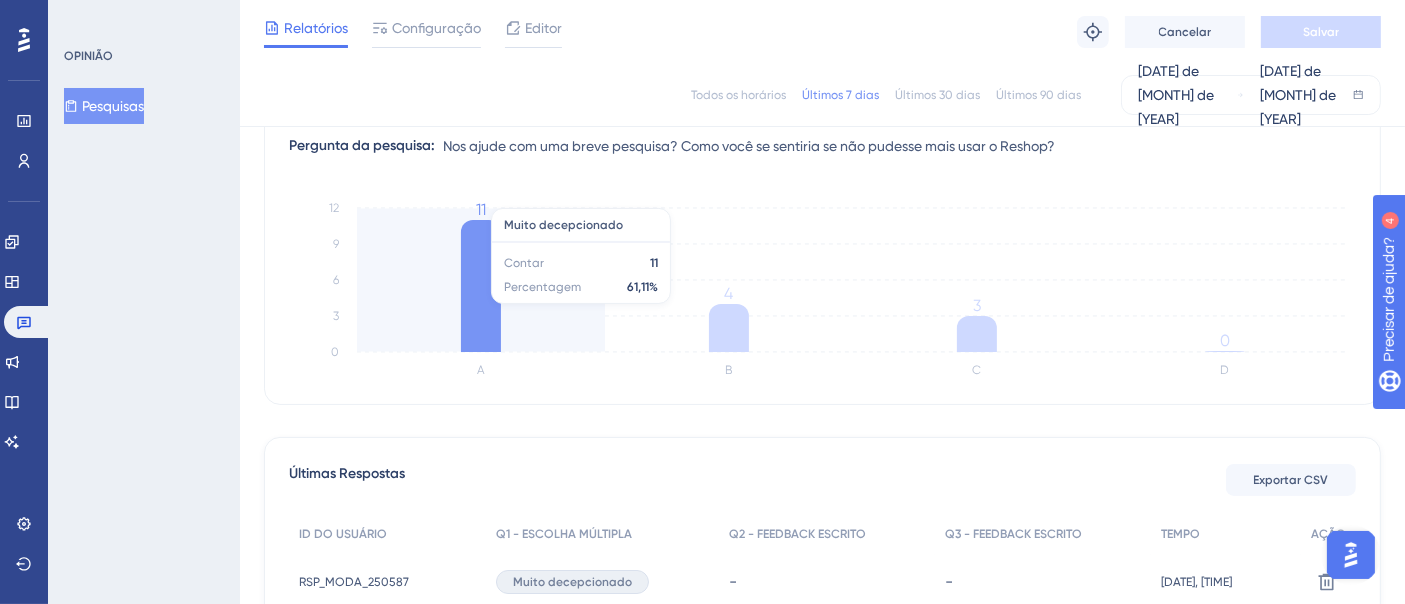 click 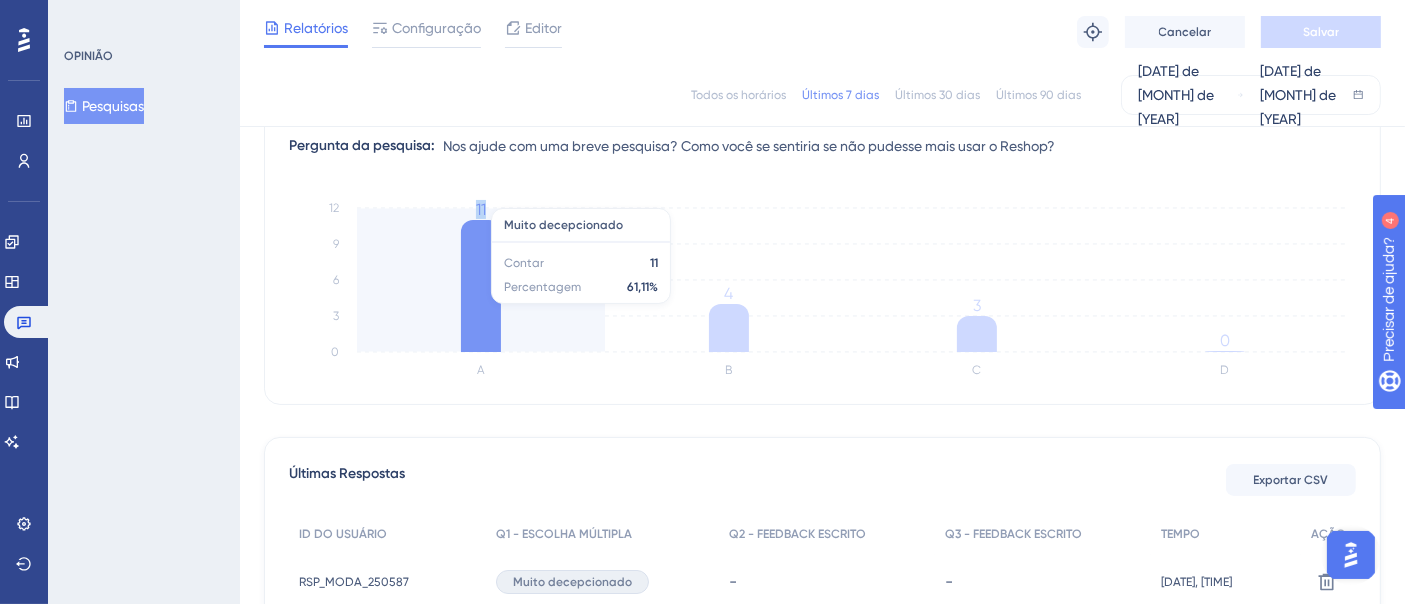 click 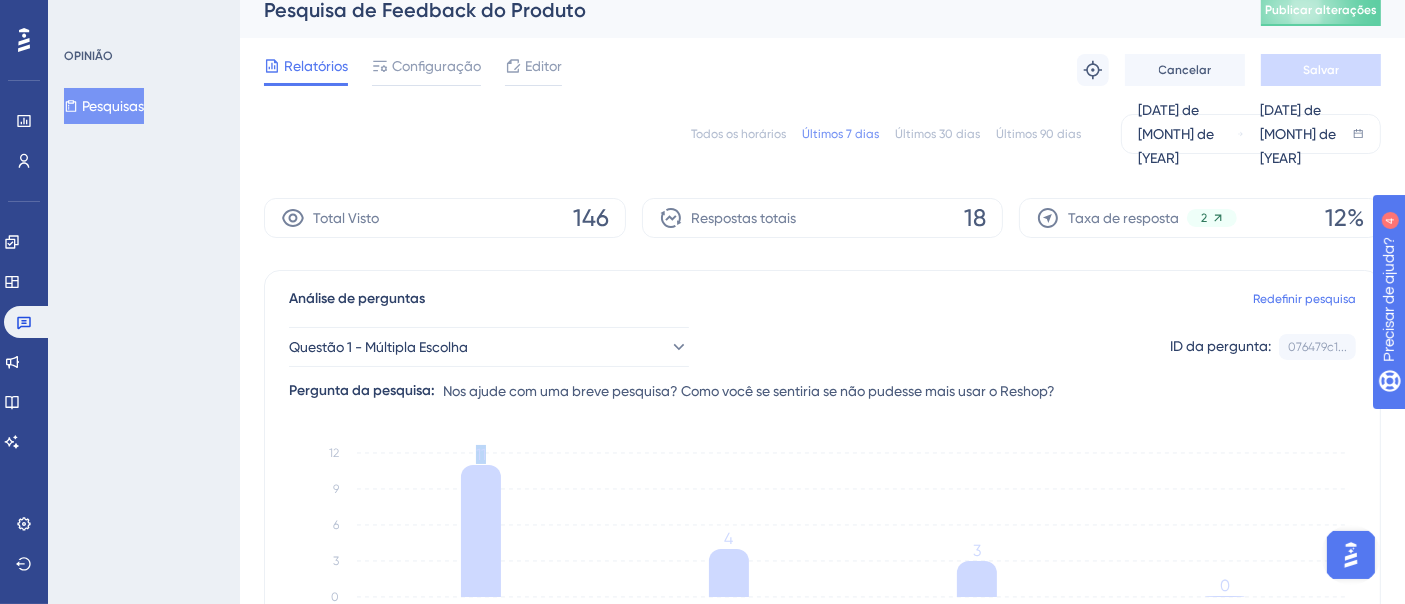 scroll, scrollTop: 0, scrollLeft: 0, axis: both 